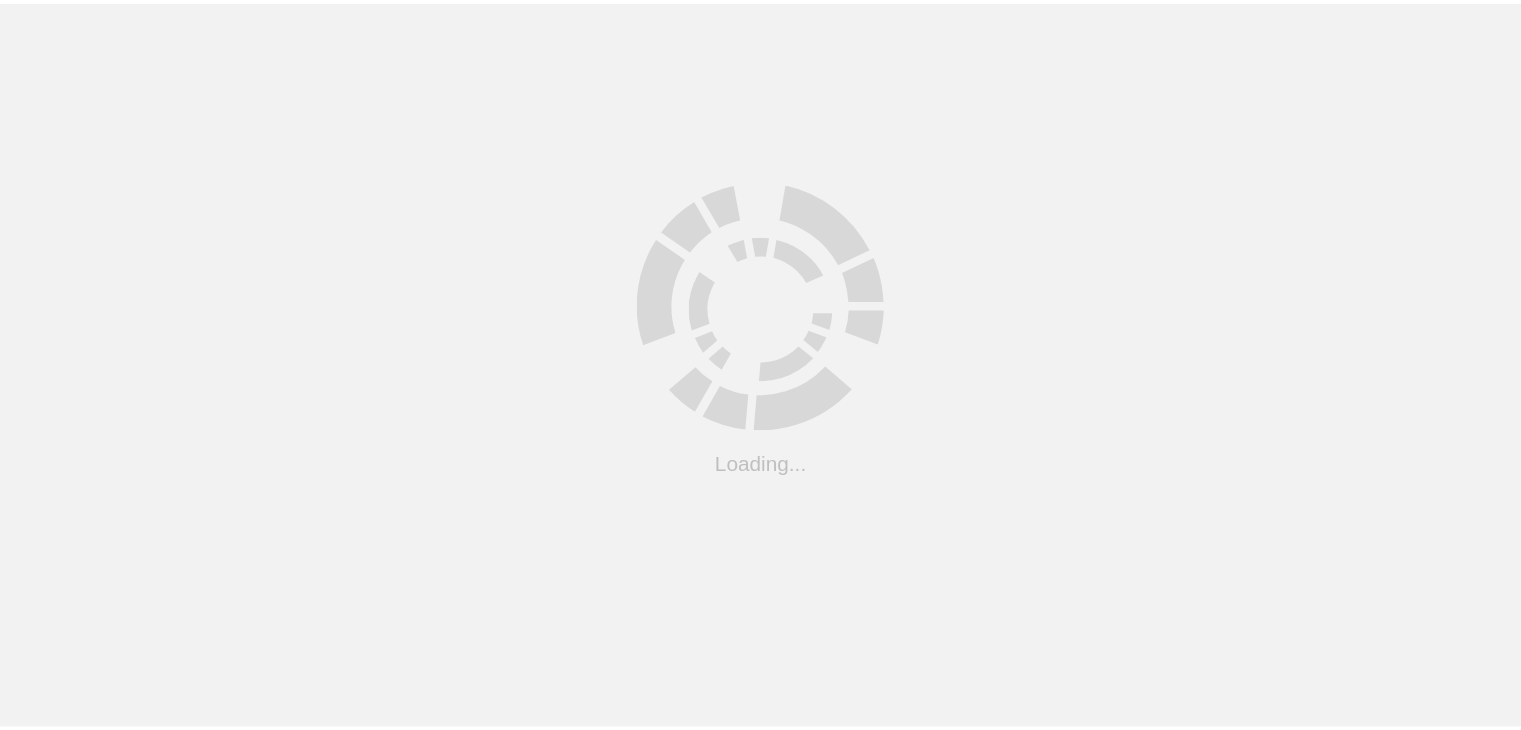 scroll, scrollTop: 0, scrollLeft: 0, axis: both 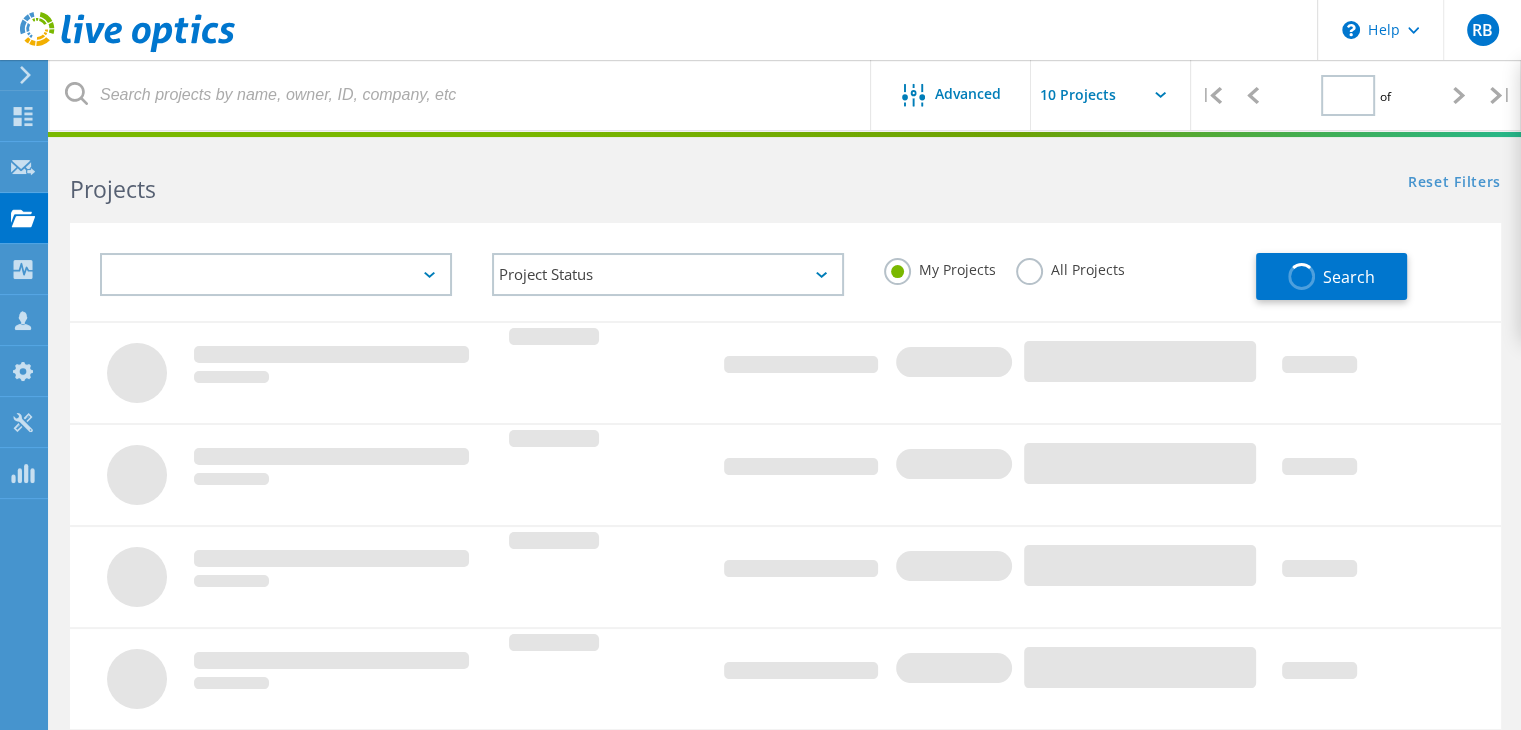 type on "1" 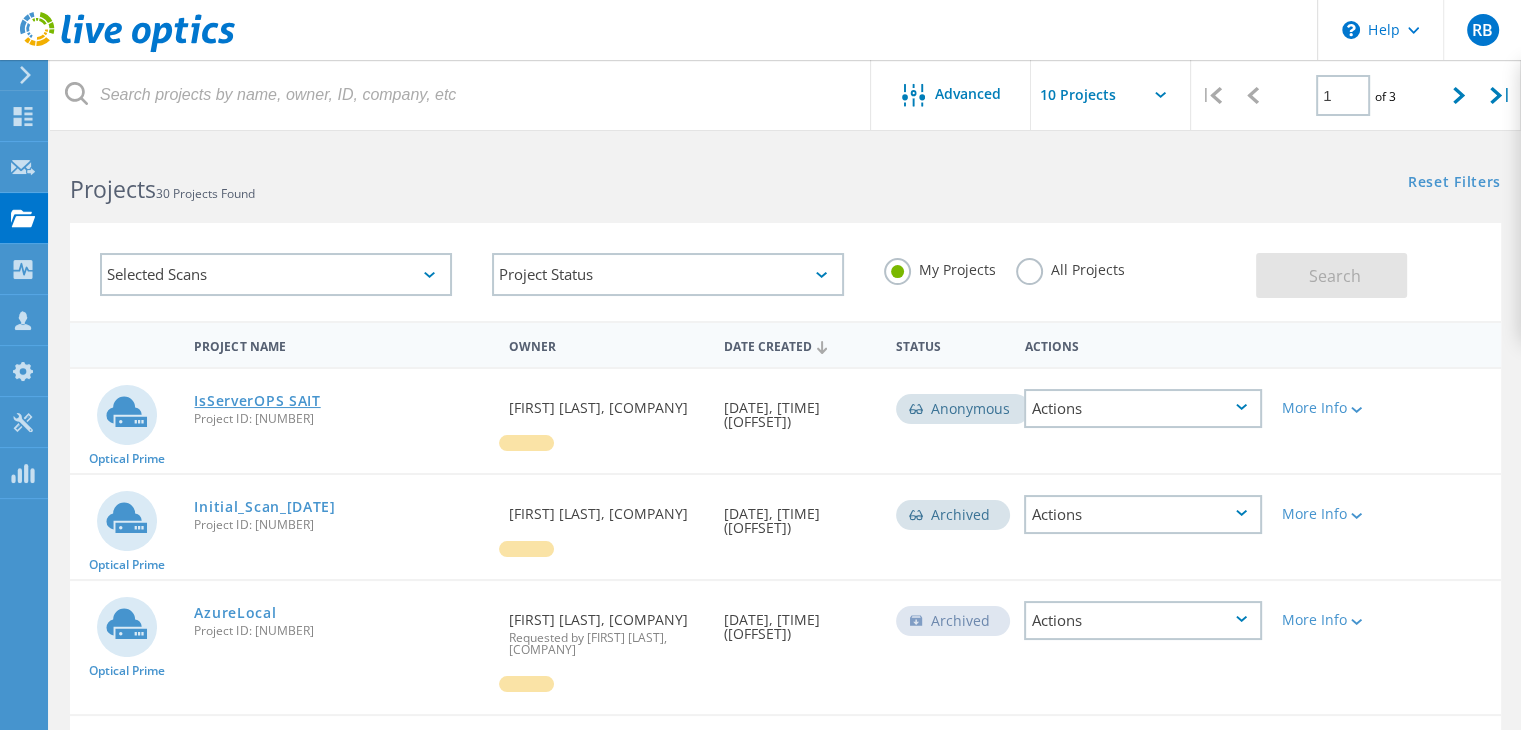 click on "IsServerOPS SAIT" 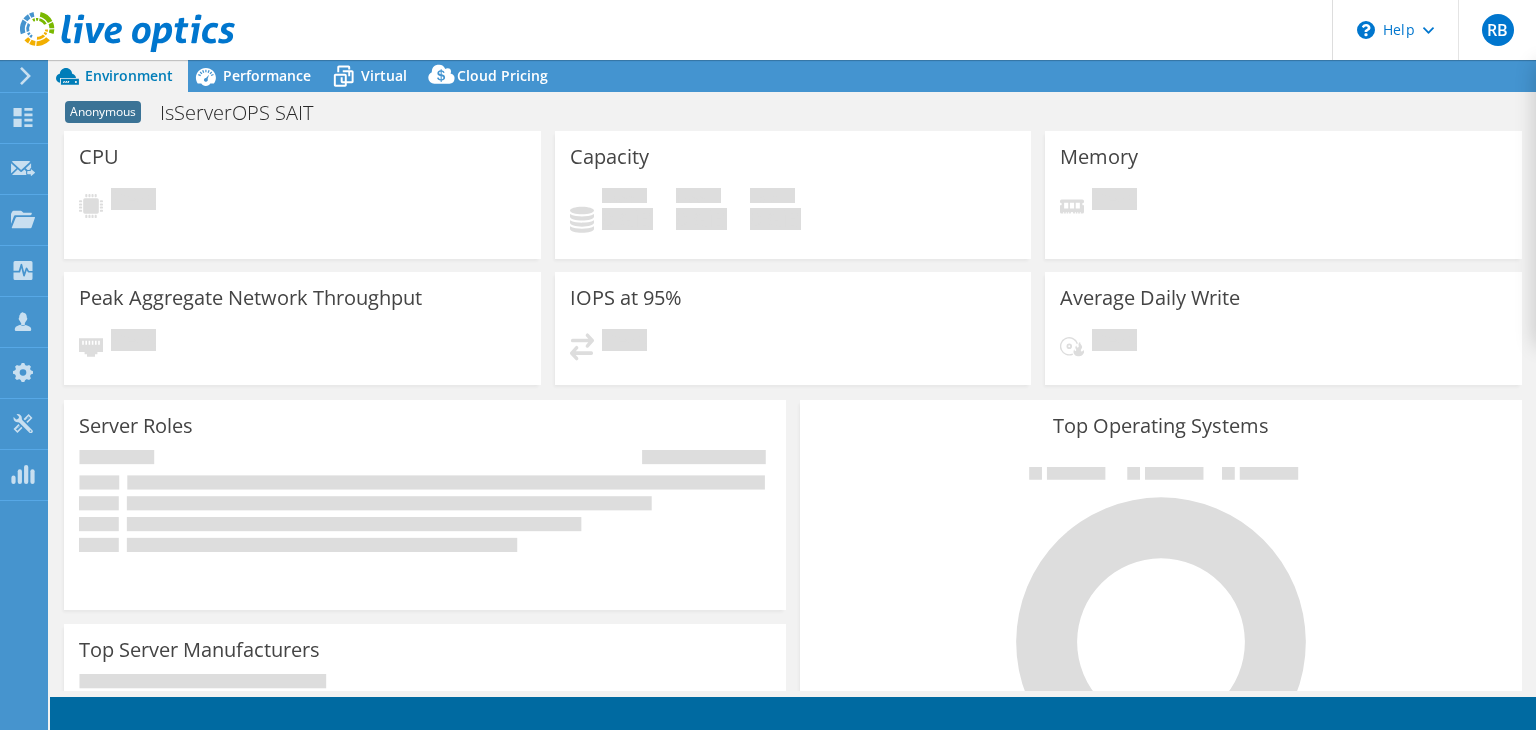 scroll, scrollTop: 0, scrollLeft: 0, axis: both 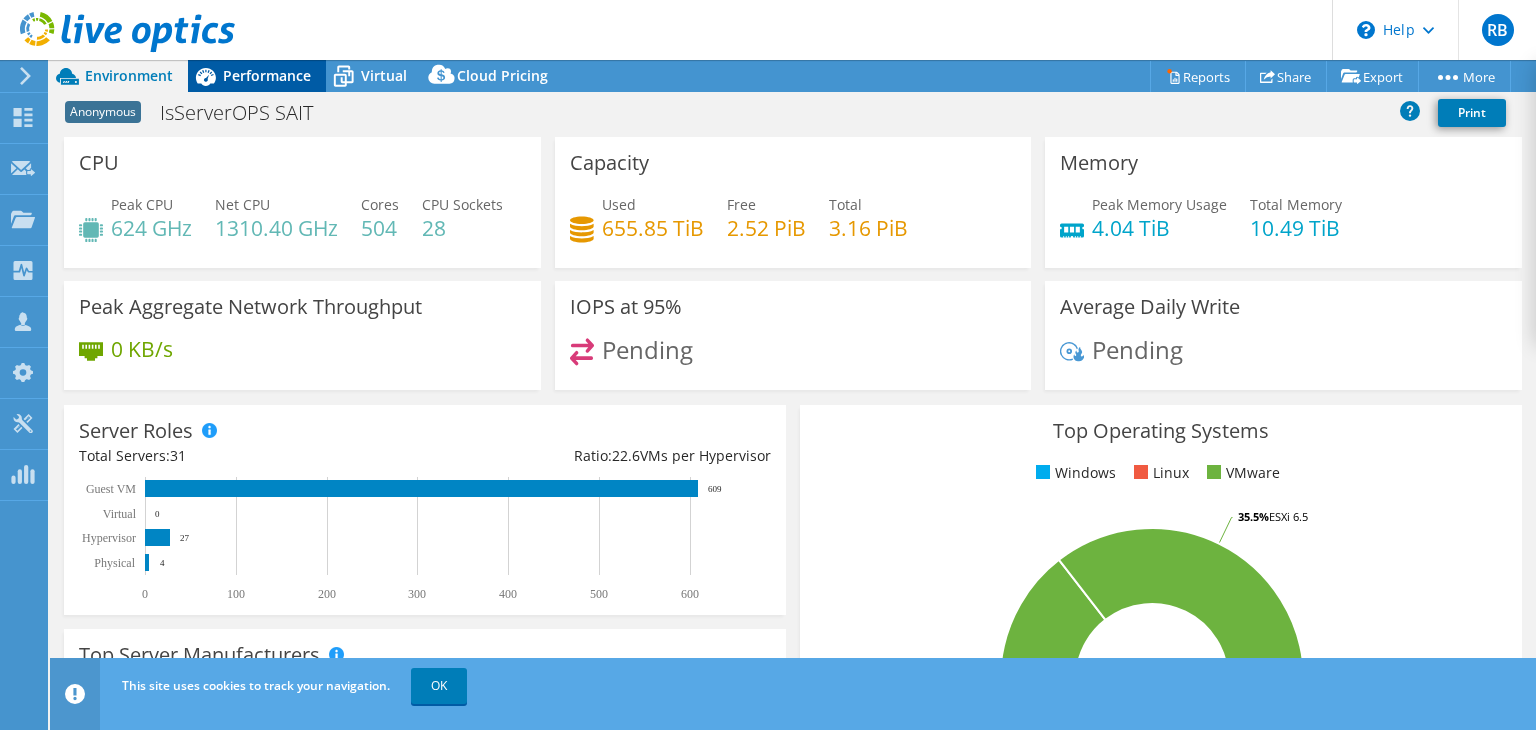 click on "Performance" at bounding box center (267, 75) 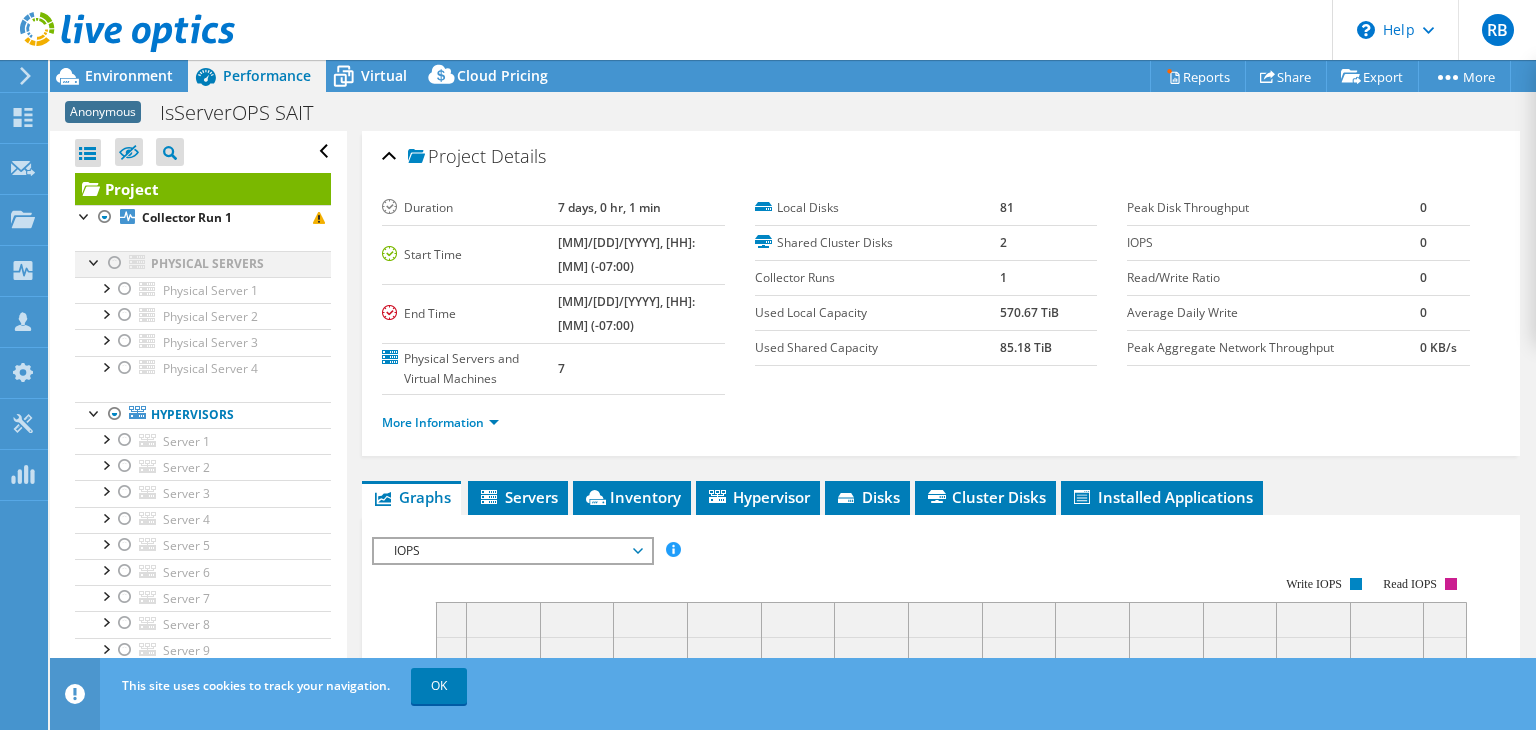click at bounding box center [115, 263] 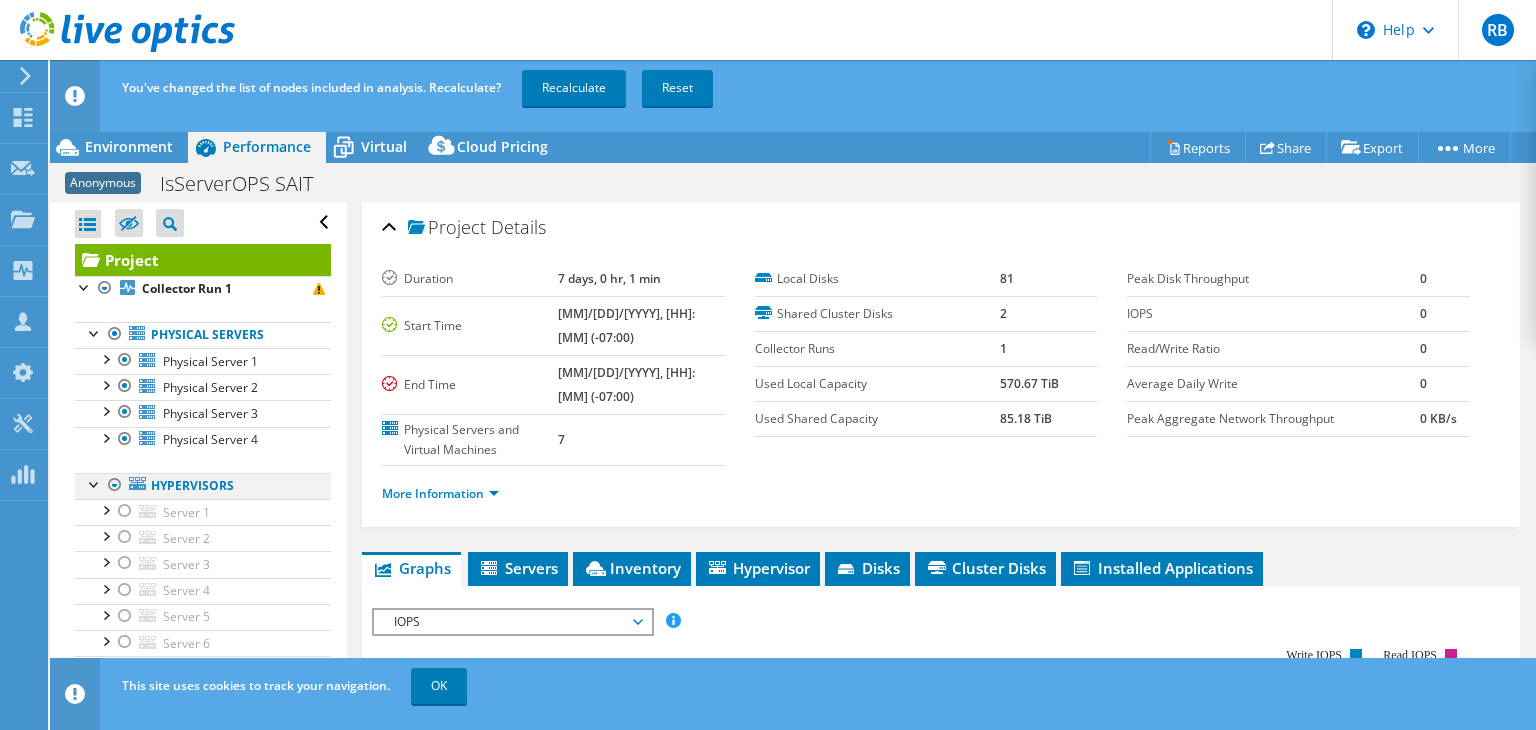 click at bounding box center (115, 485) 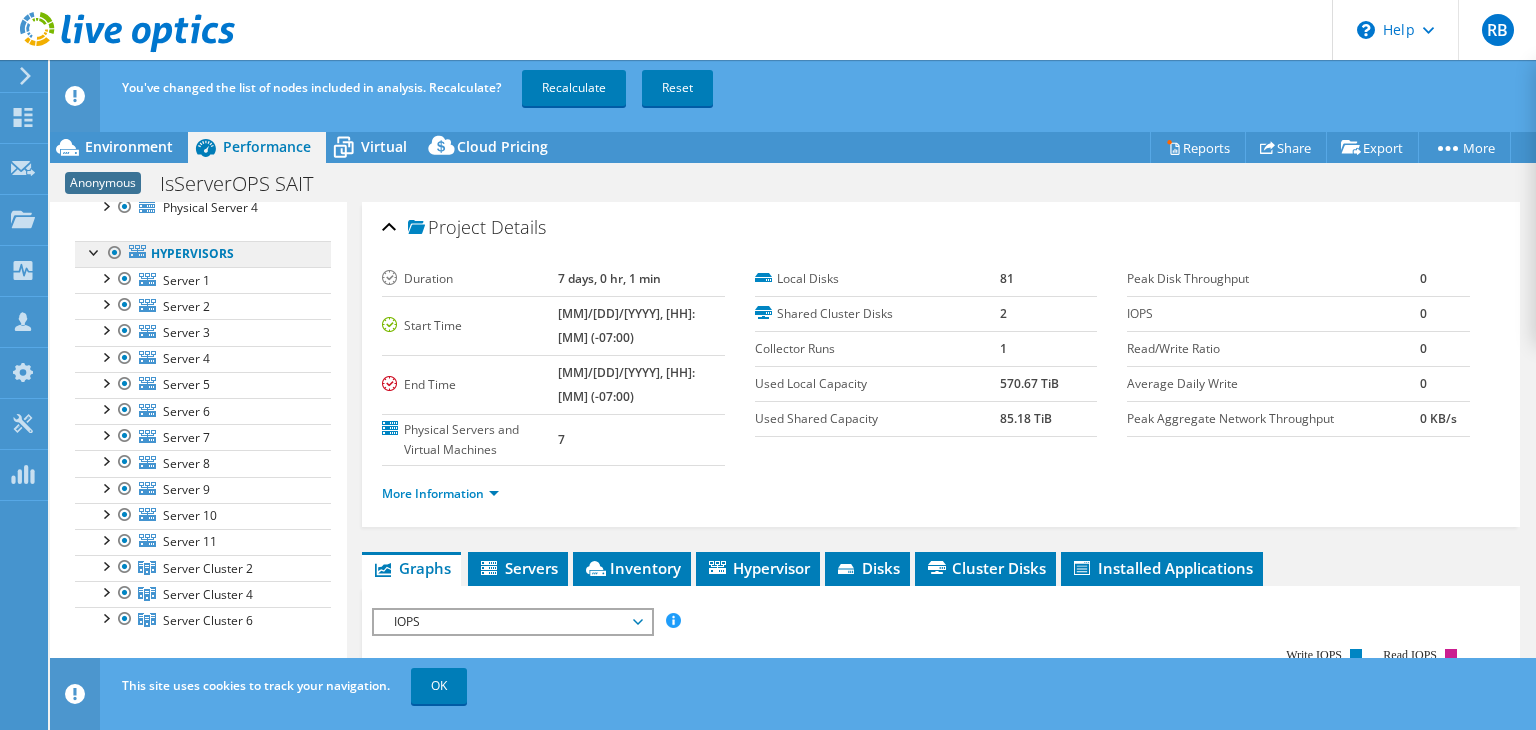 scroll, scrollTop: 244, scrollLeft: 0, axis: vertical 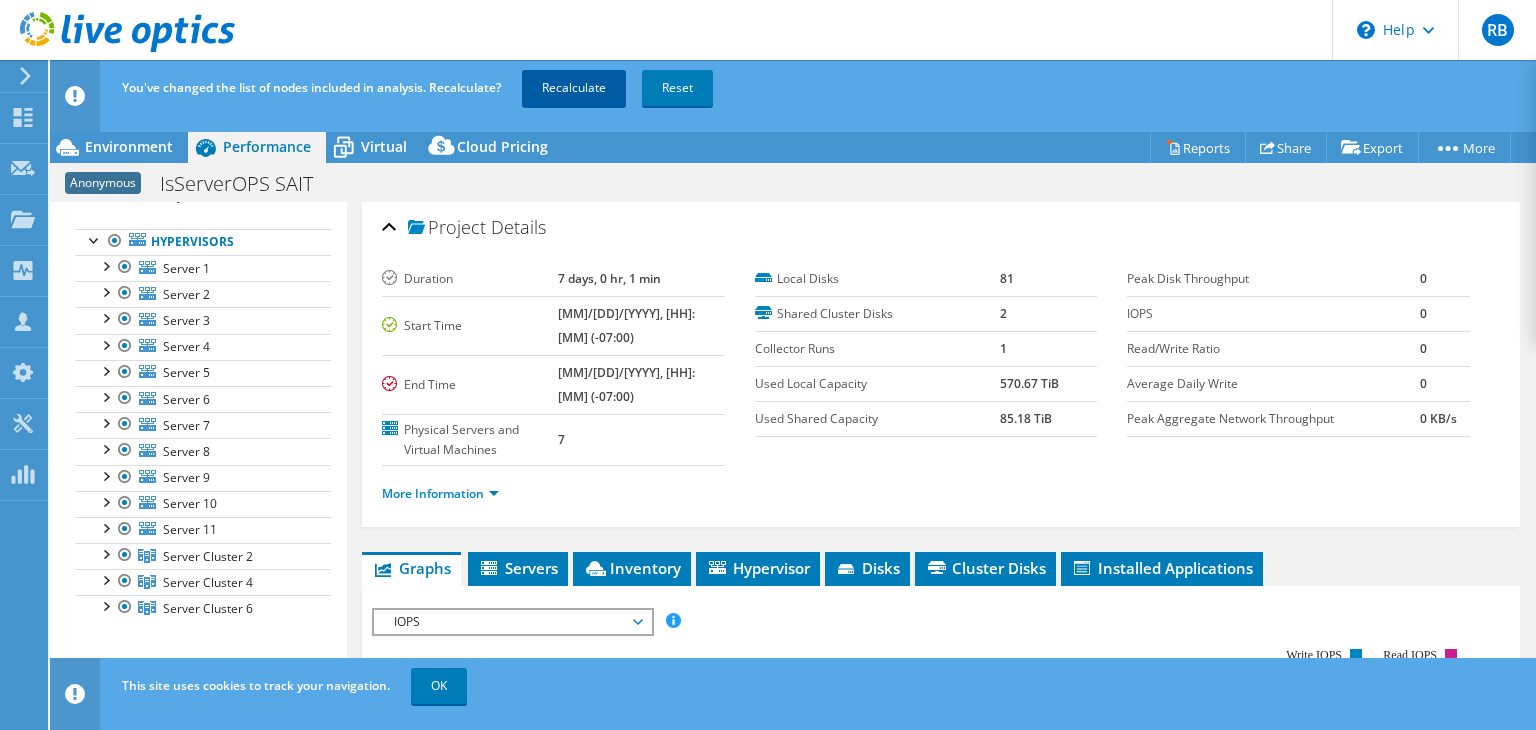 click on "Recalculate" at bounding box center [574, 88] 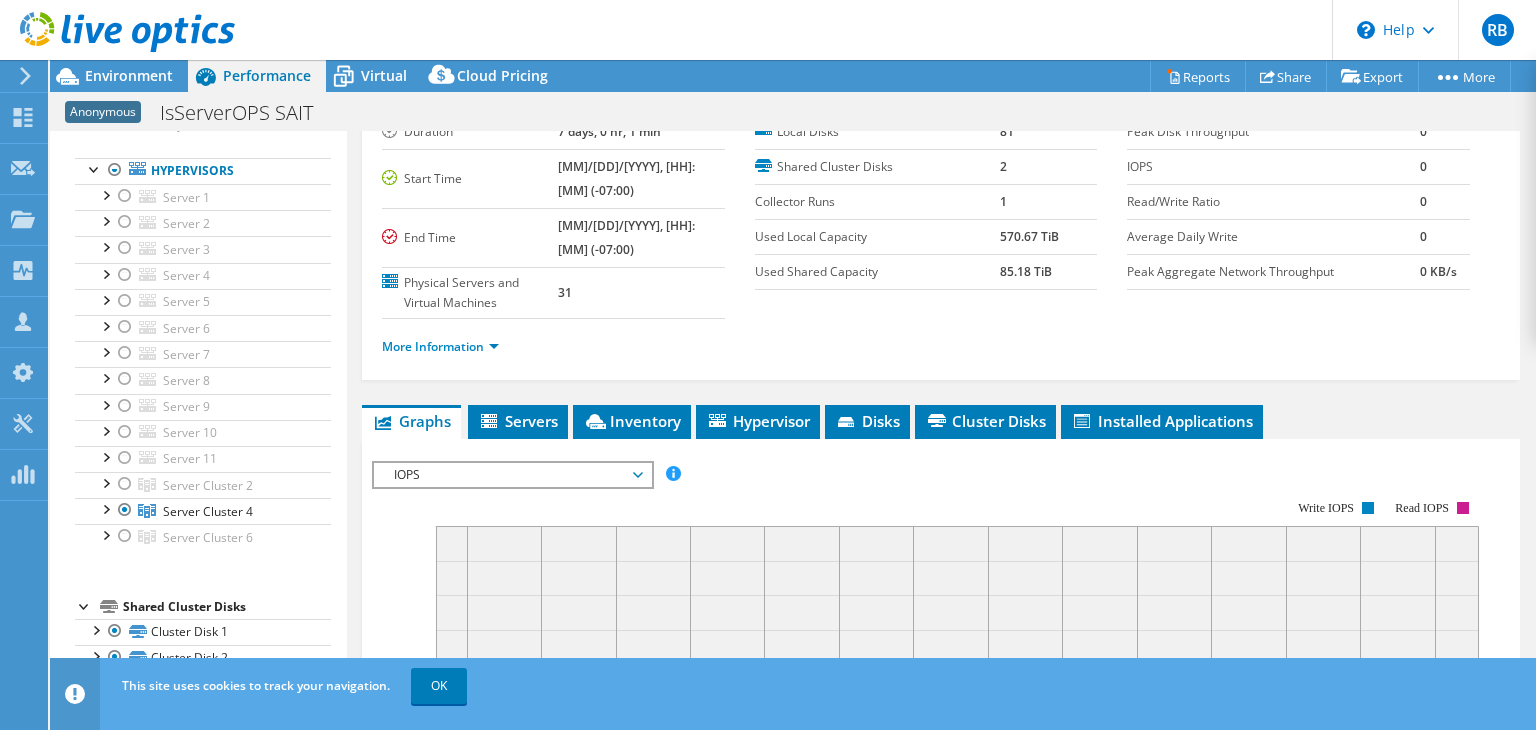 scroll, scrollTop: 0, scrollLeft: 0, axis: both 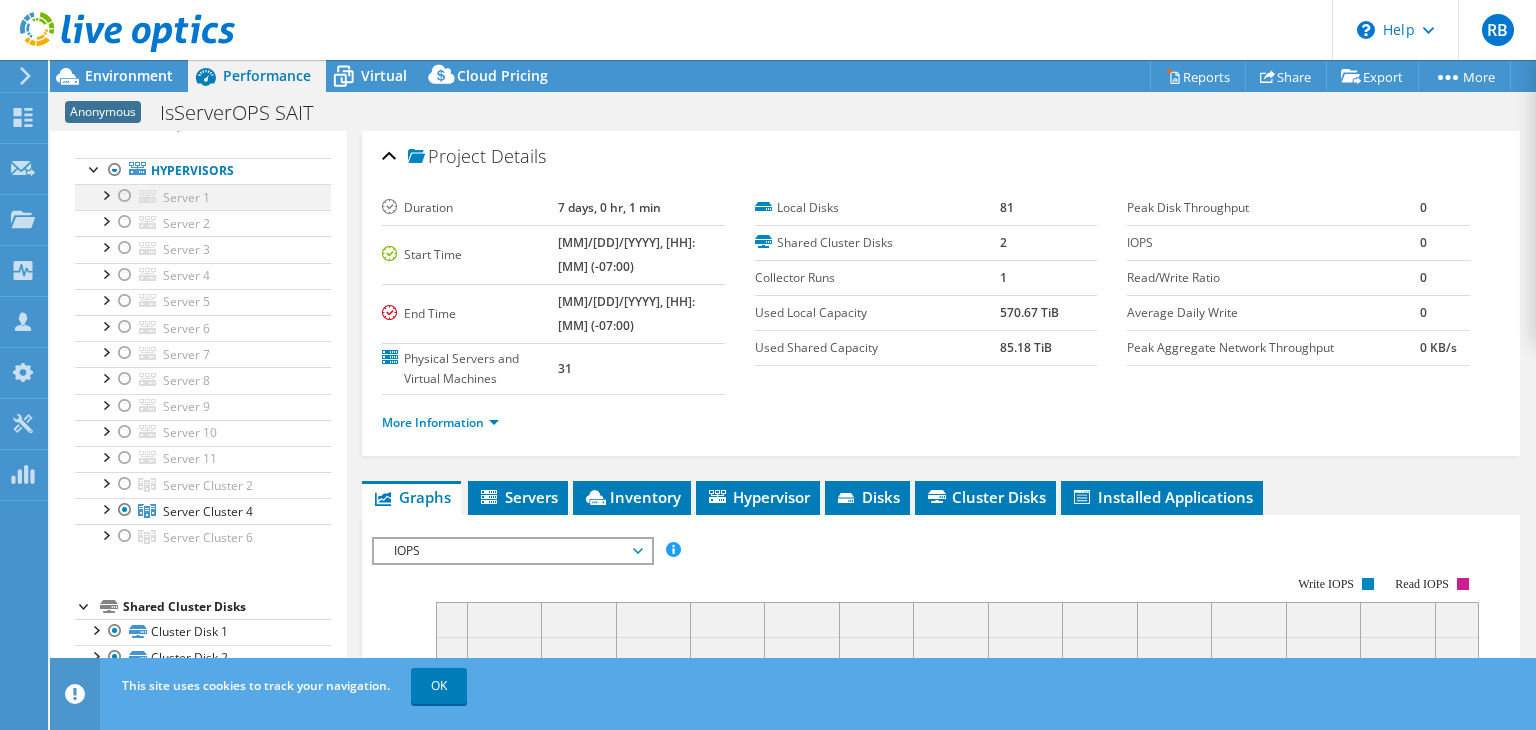 click at bounding box center [125, 196] 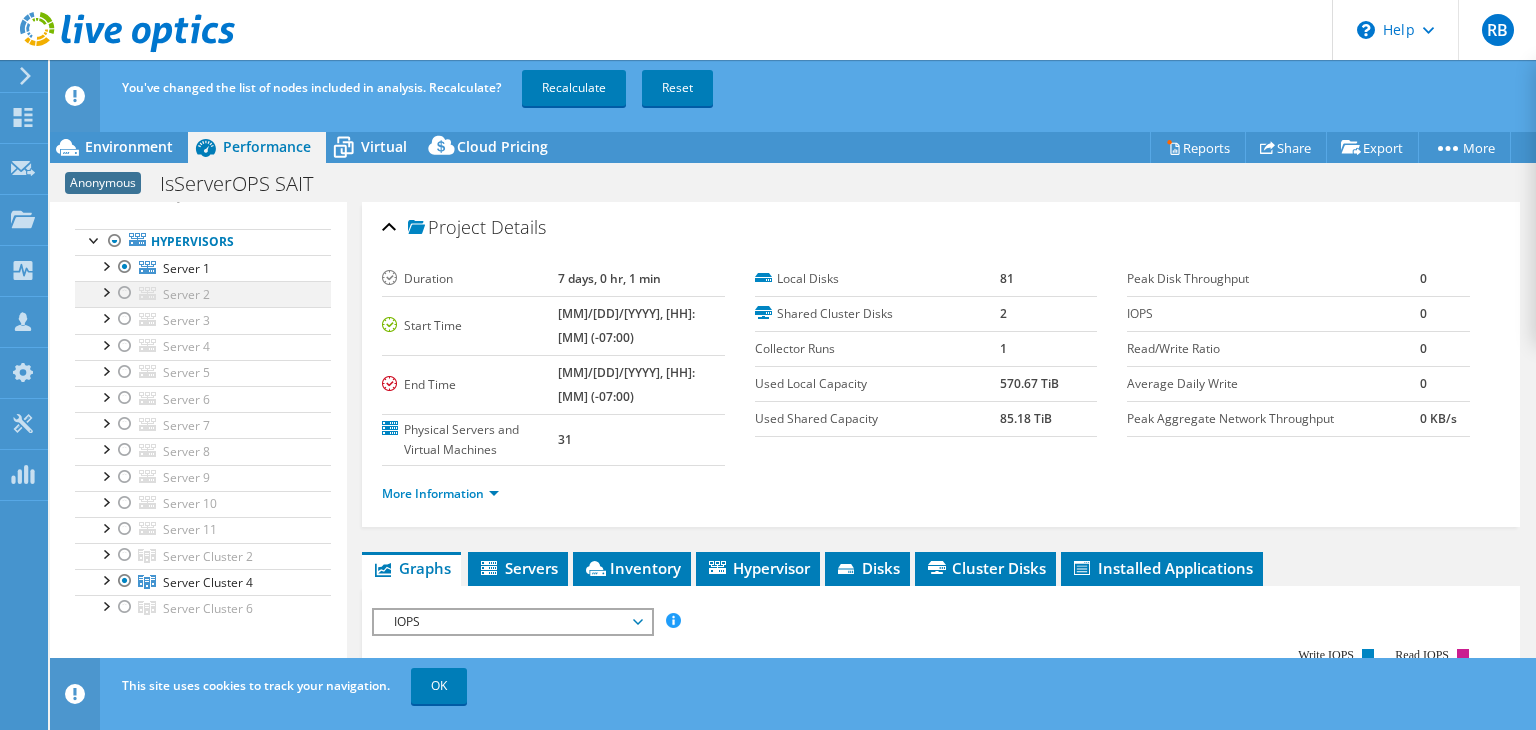 click at bounding box center (125, 293) 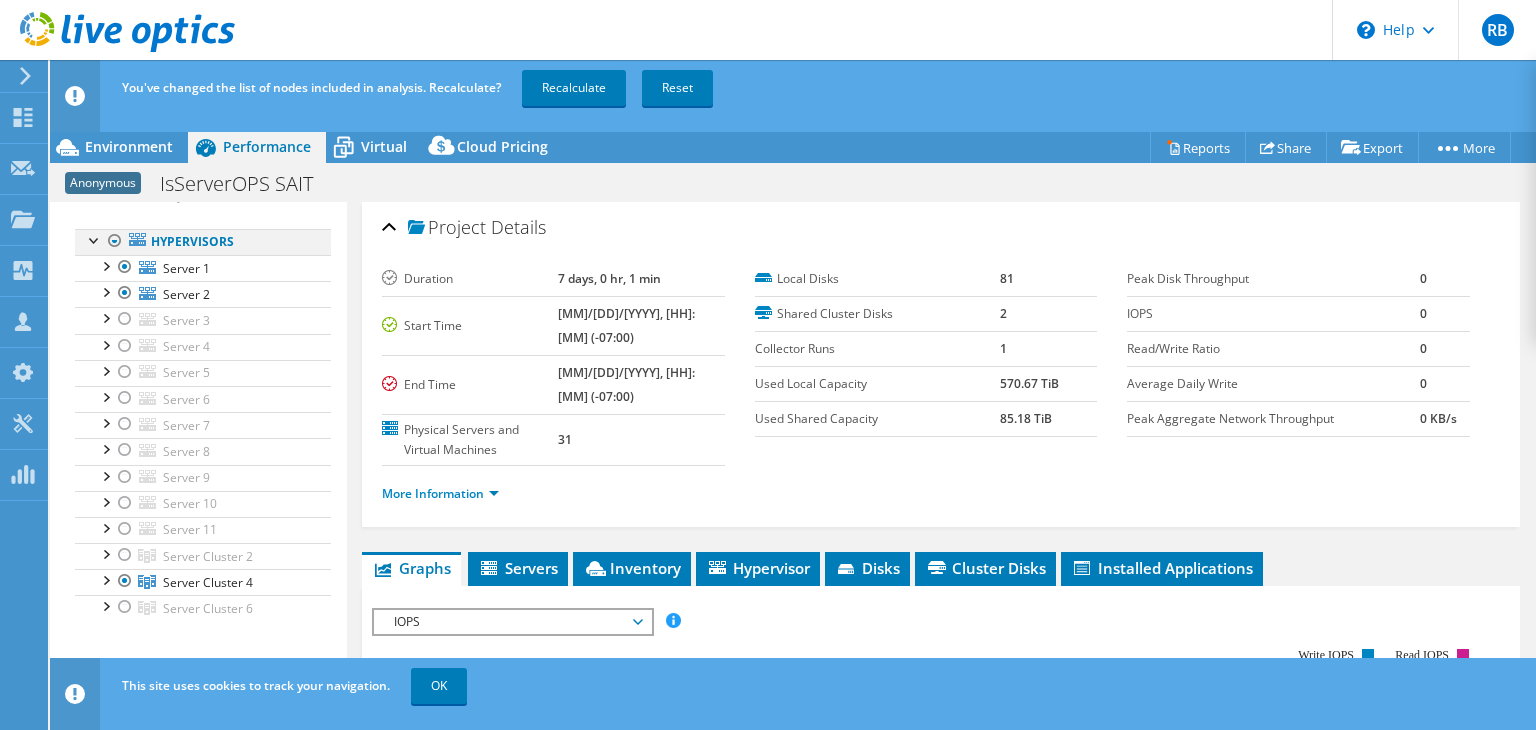 click at bounding box center [115, 241] 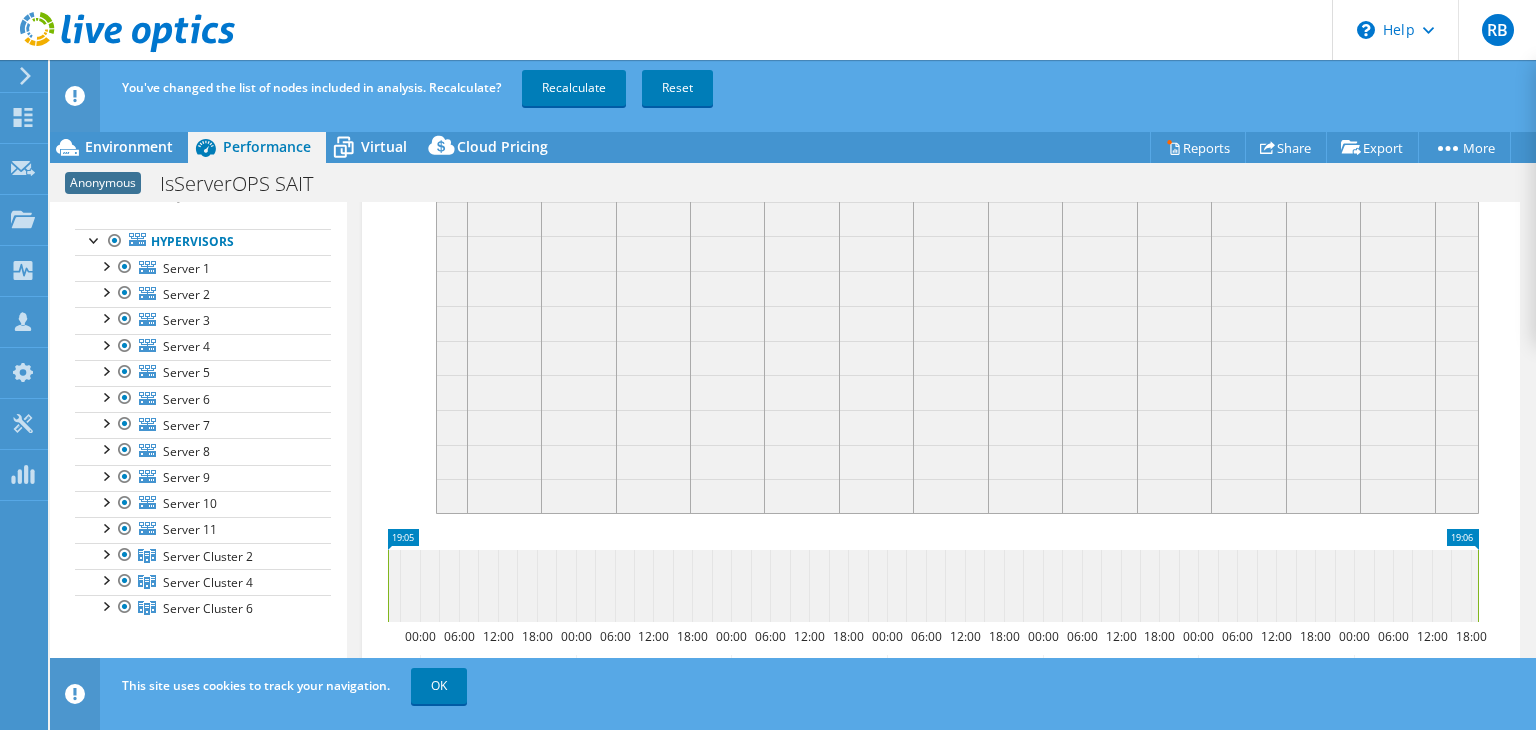 scroll, scrollTop: 508, scrollLeft: 0, axis: vertical 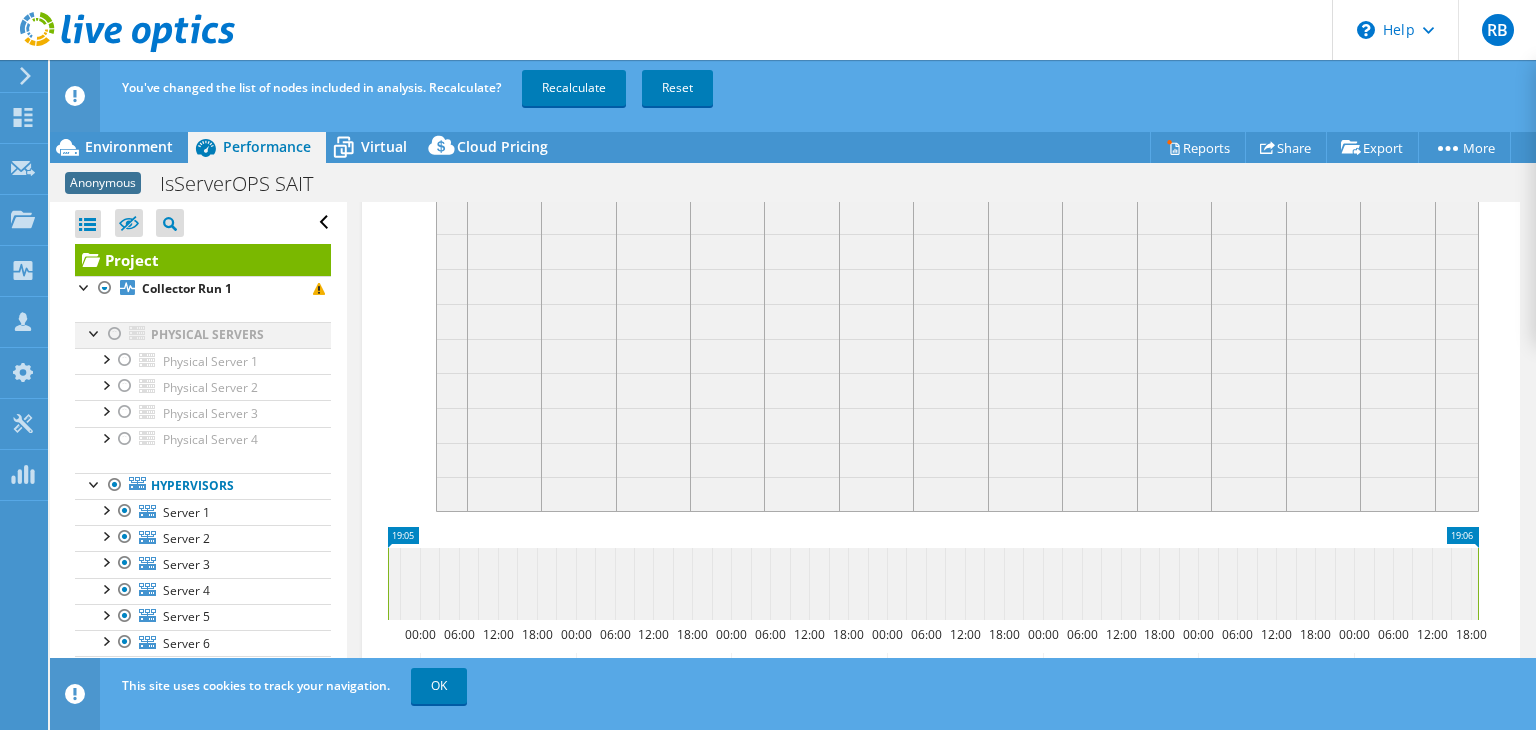click at bounding box center [115, 334] 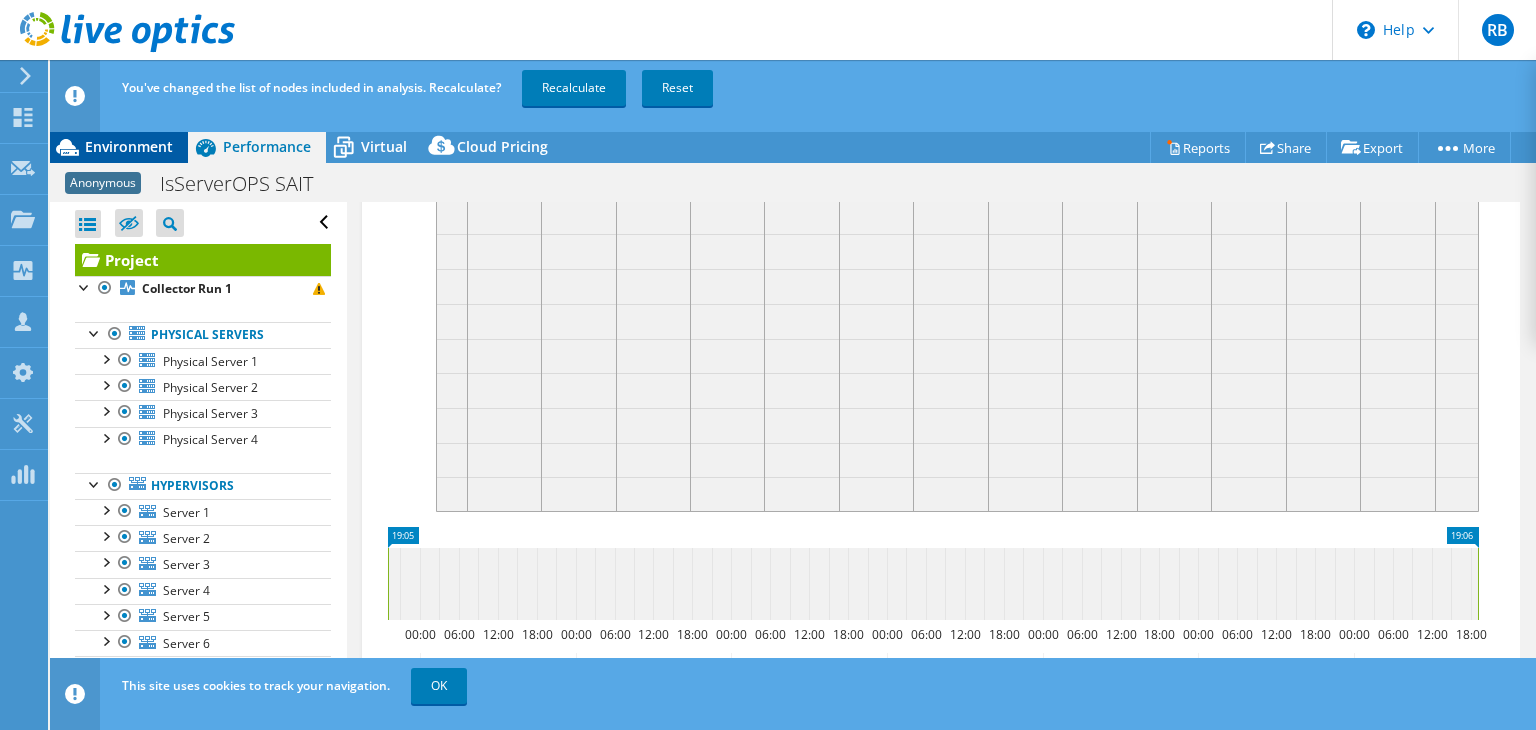 click on "Environment" at bounding box center [129, 146] 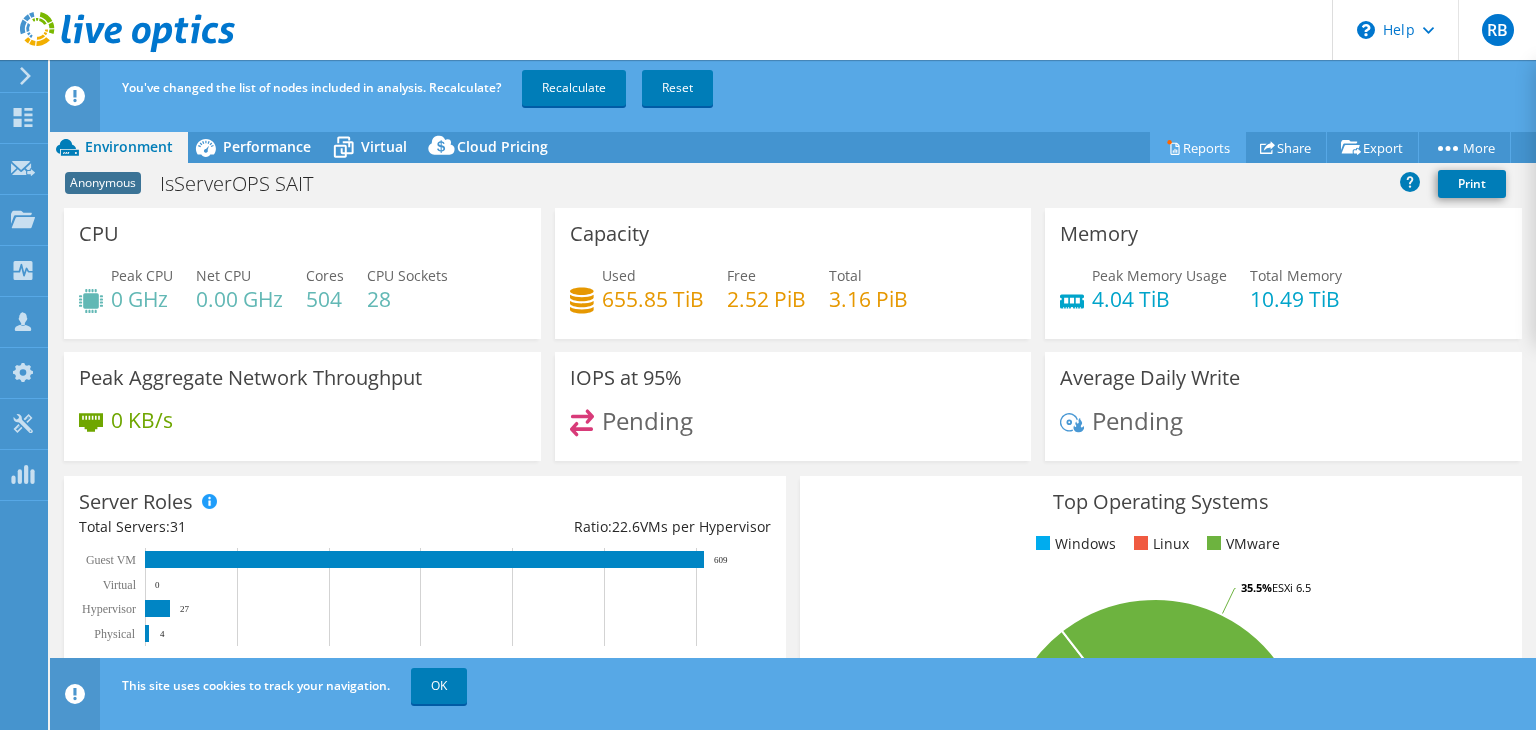 click on "Reports" at bounding box center (1198, 147) 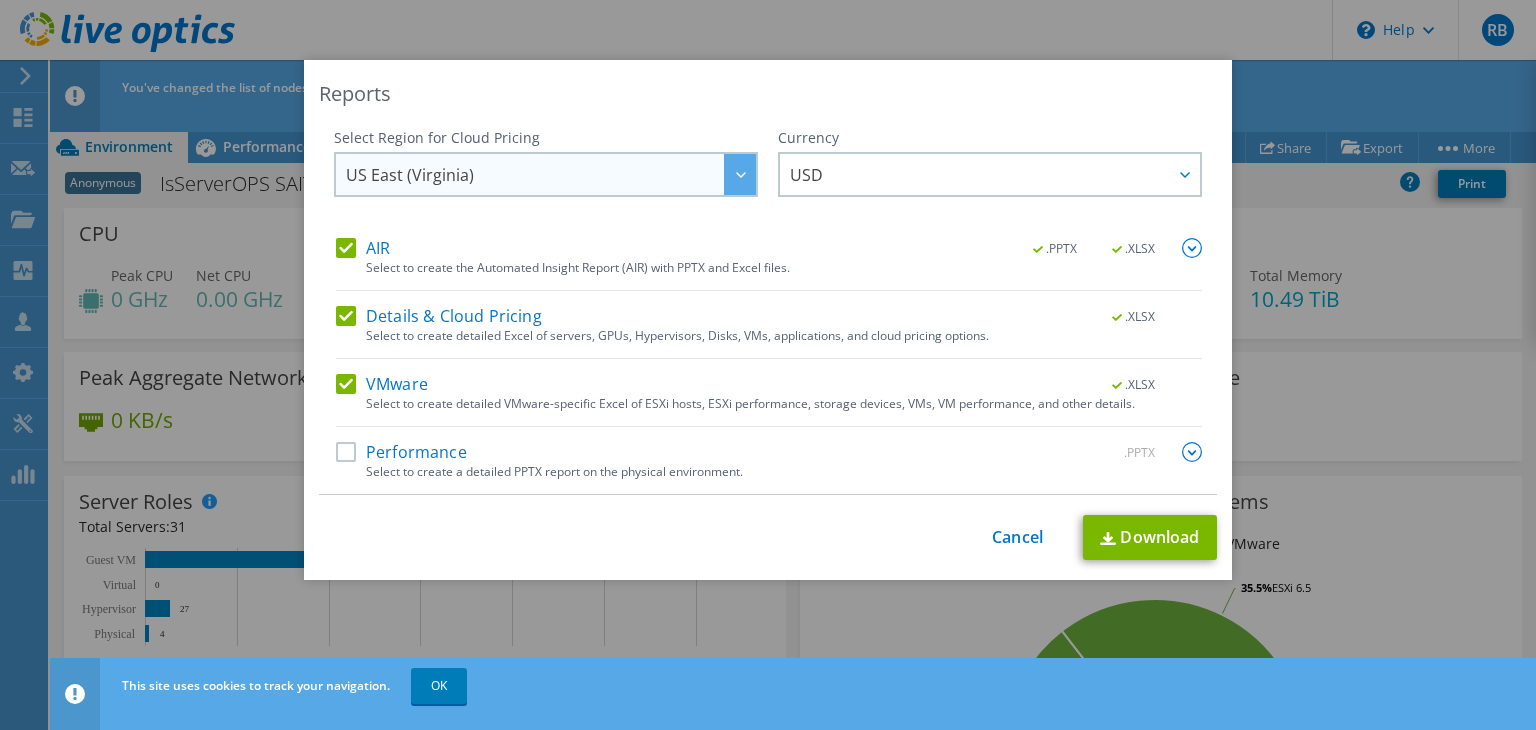 click on "US East (Virginia)" at bounding box center [551, 174] 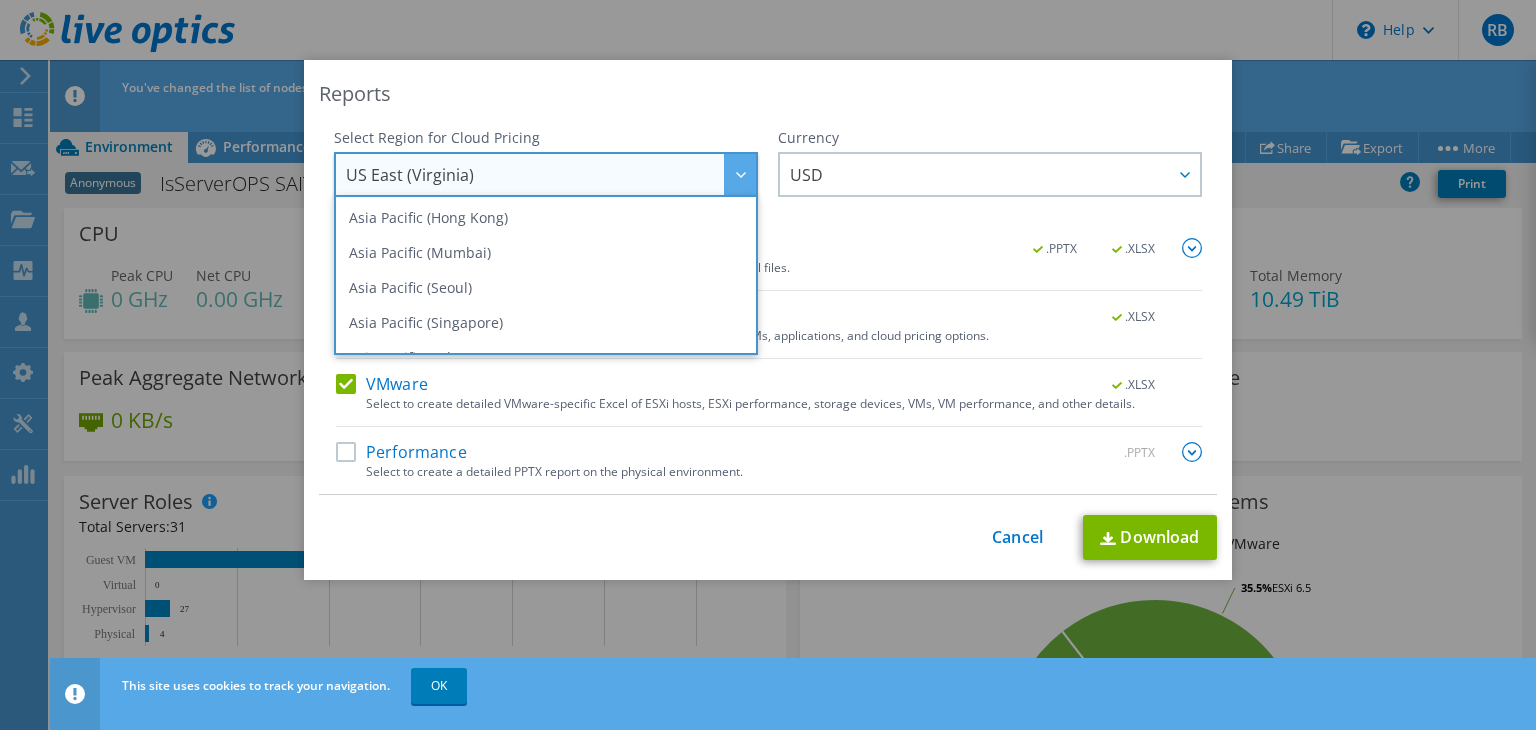 click on "Reports" at bounding box center [768, 94] 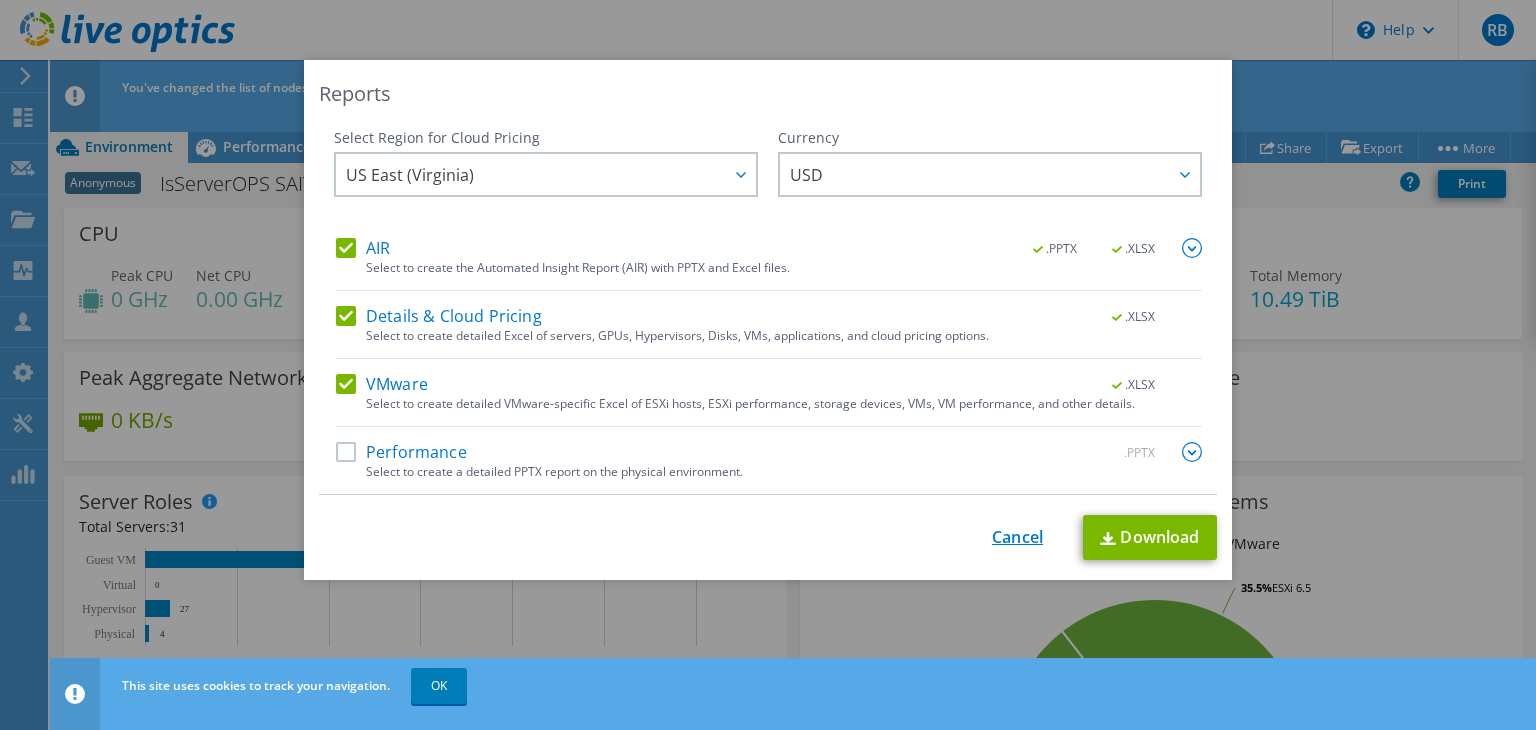 click on "Cancel" at bounding box center [1017, 537] 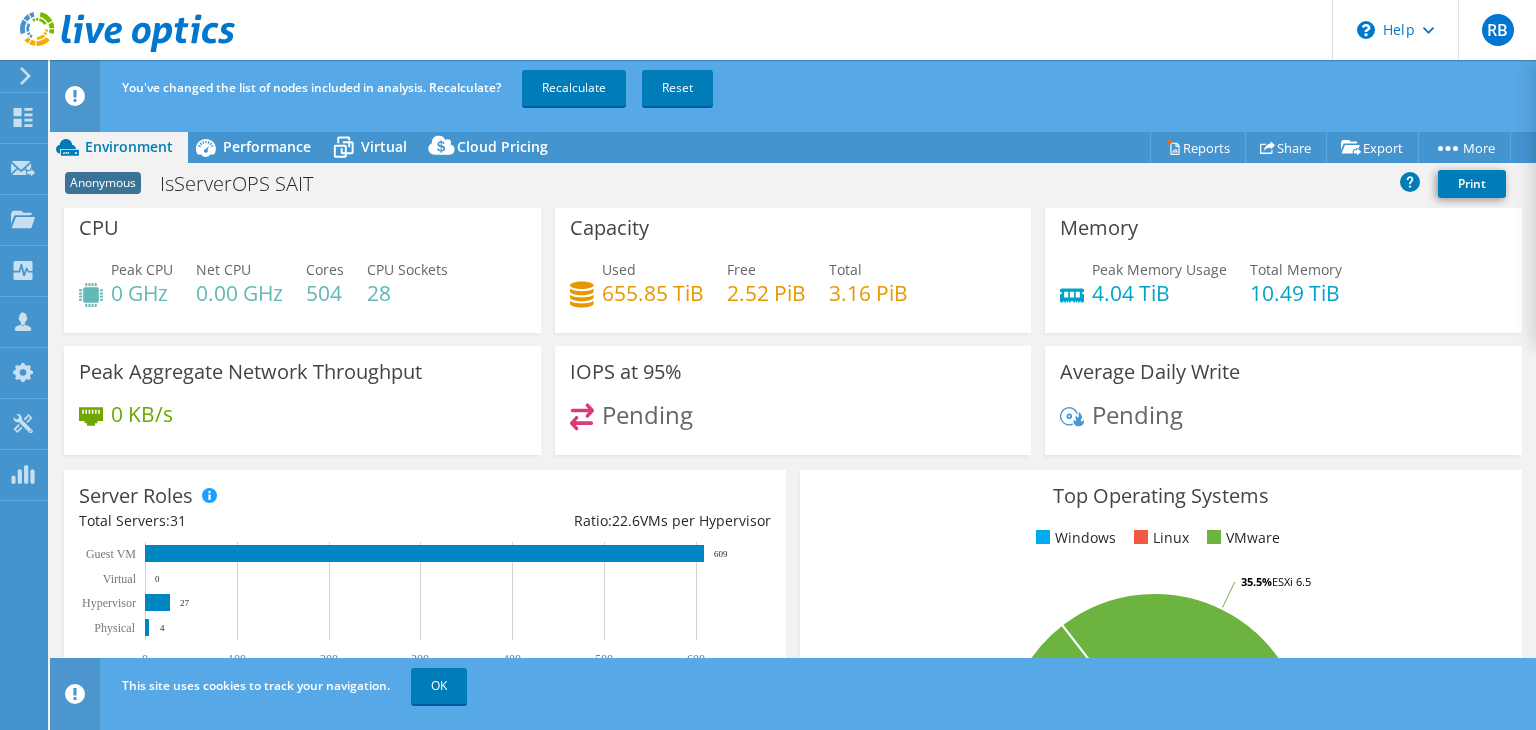 scroll, scrollTop: 4, scrollLeft: 0, axis: vertical 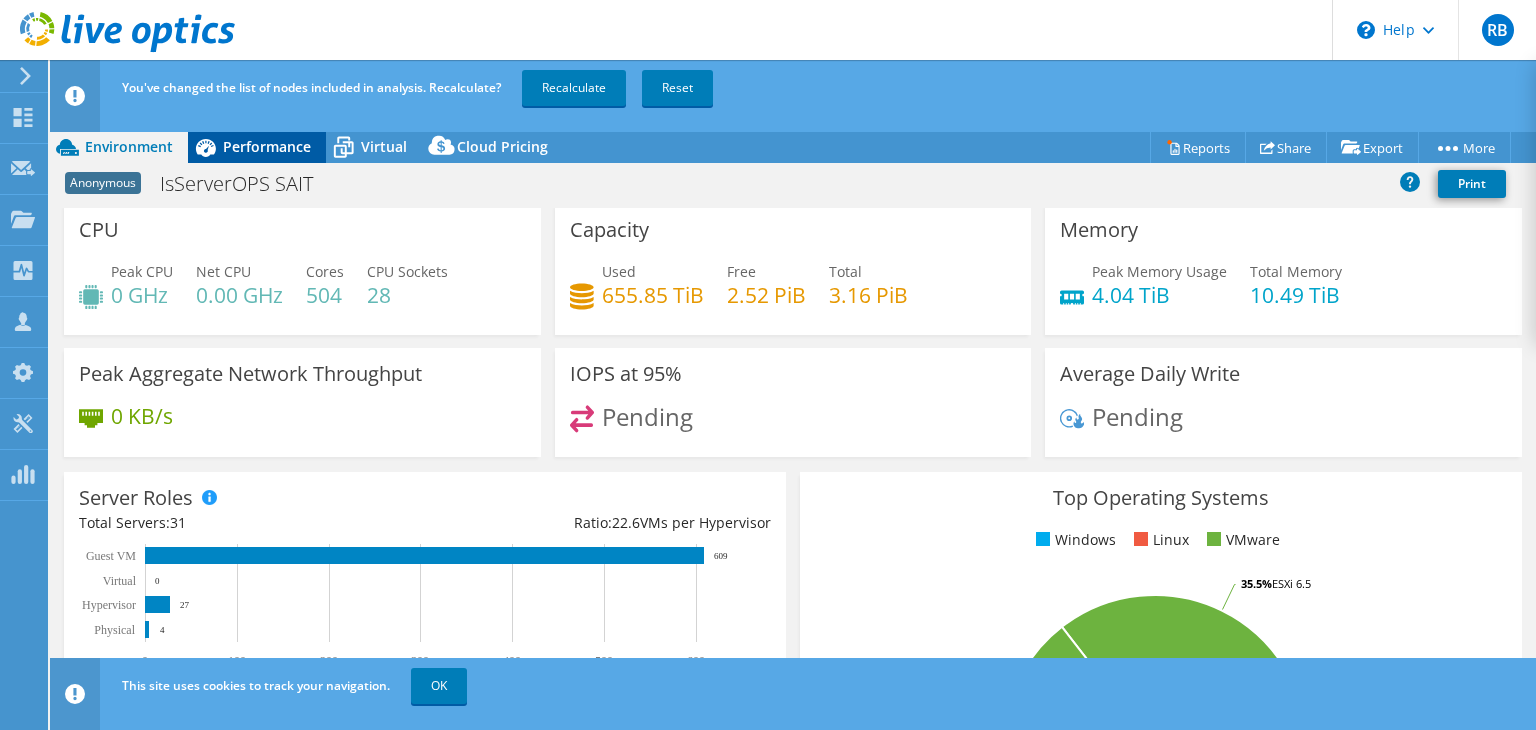 click on "Performance" at bounding box center (267, 146) 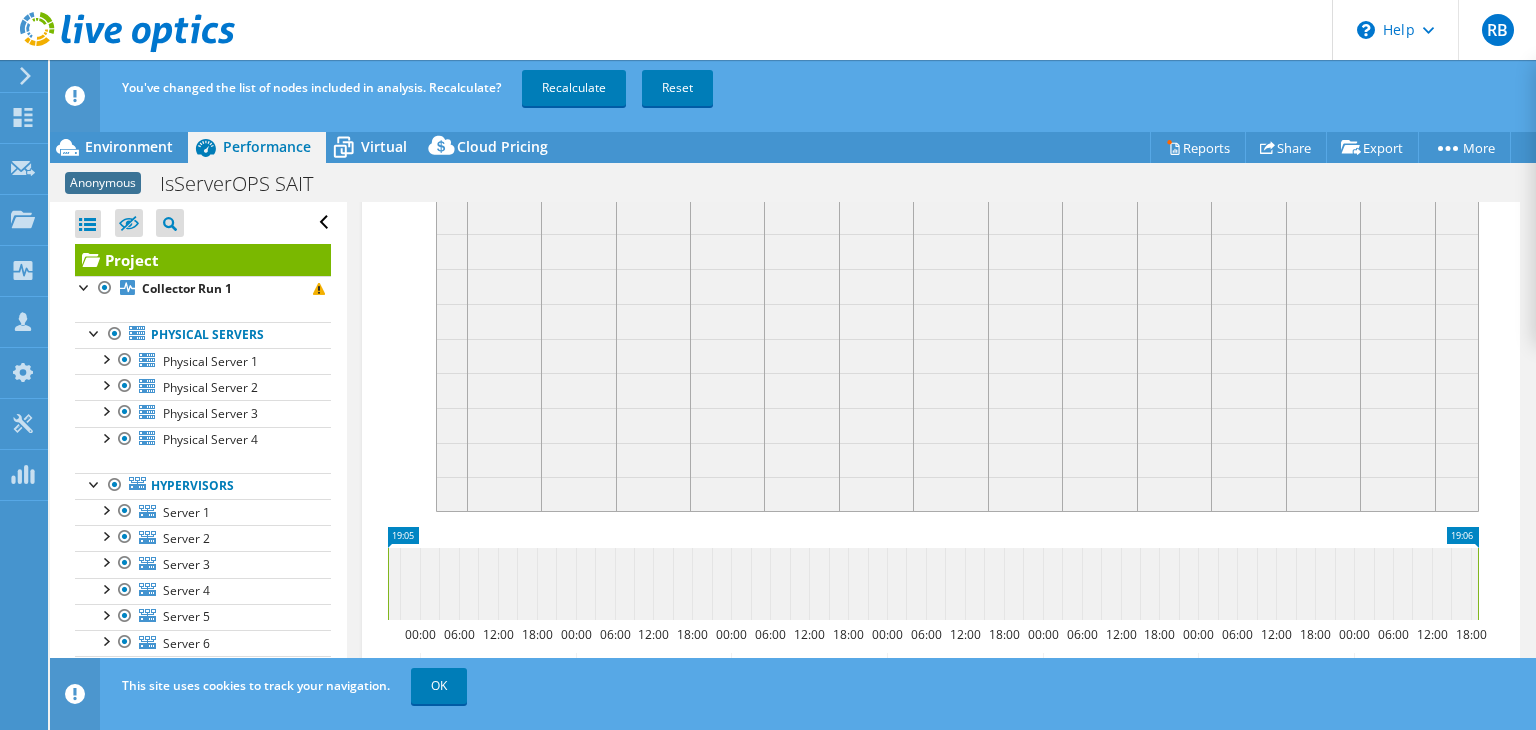 scroll, scrollTop: 0, scrollLeft: 0, axis: both 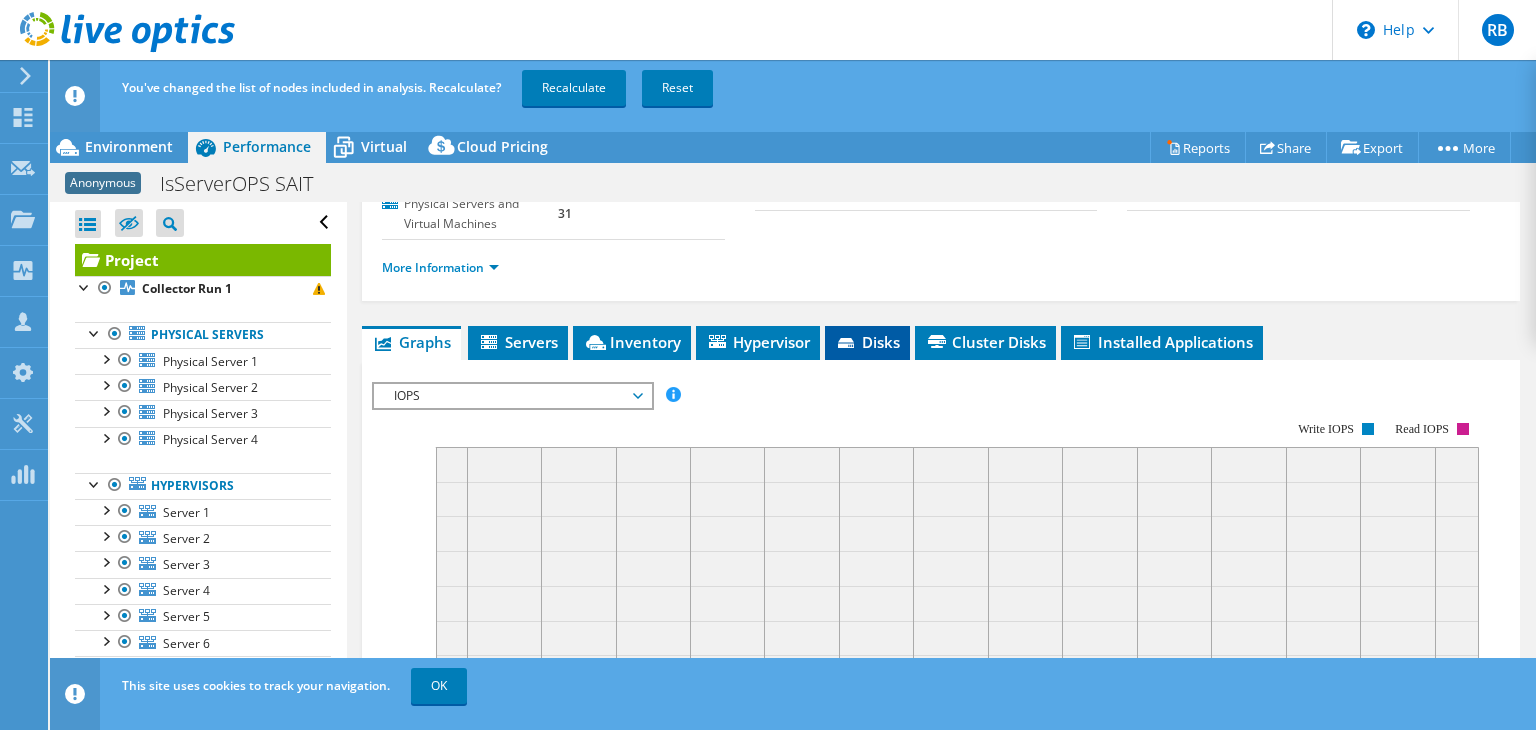 click on "Disks" at bounding box center (867, 342) 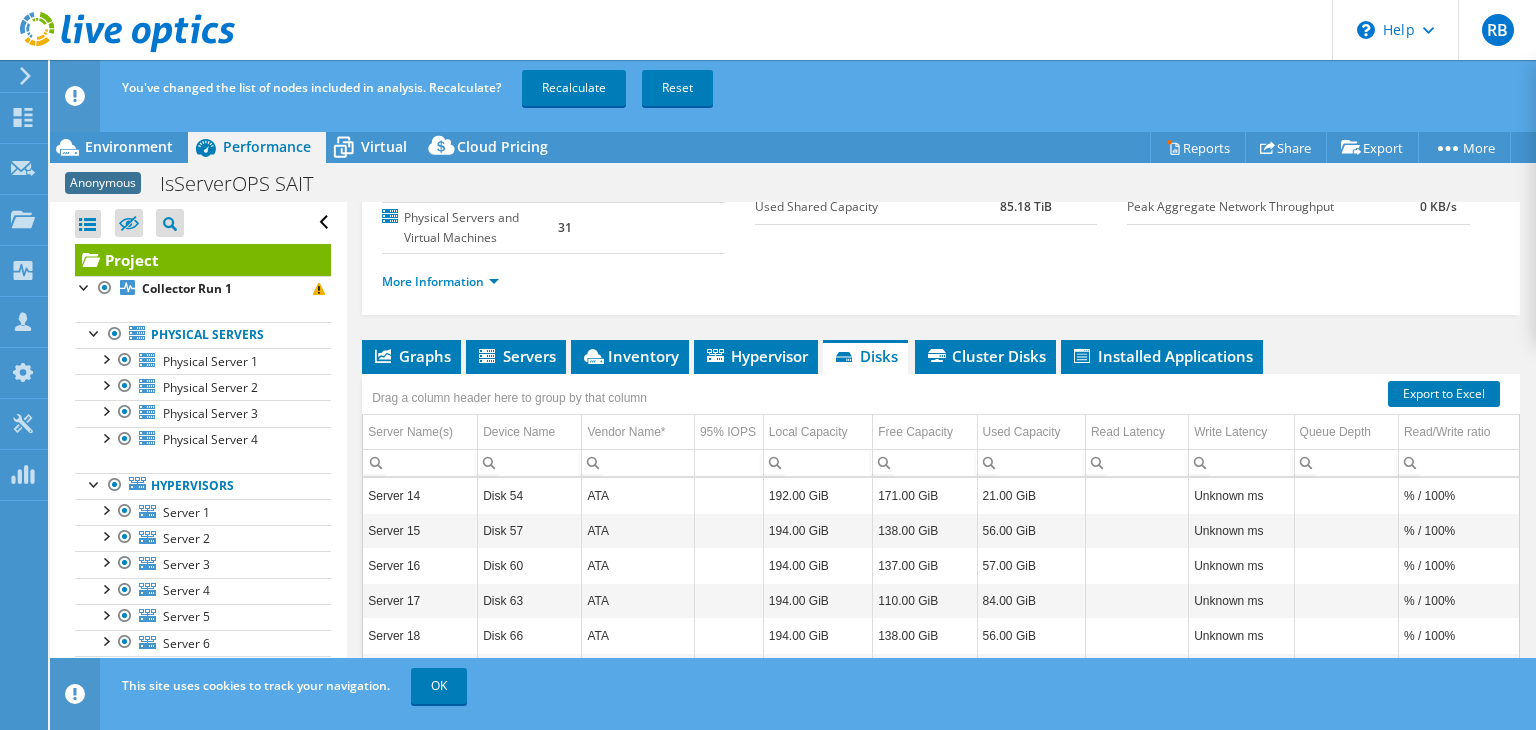 scroll, scrollTop: 196, scrollLeft: 0, axis: vertical 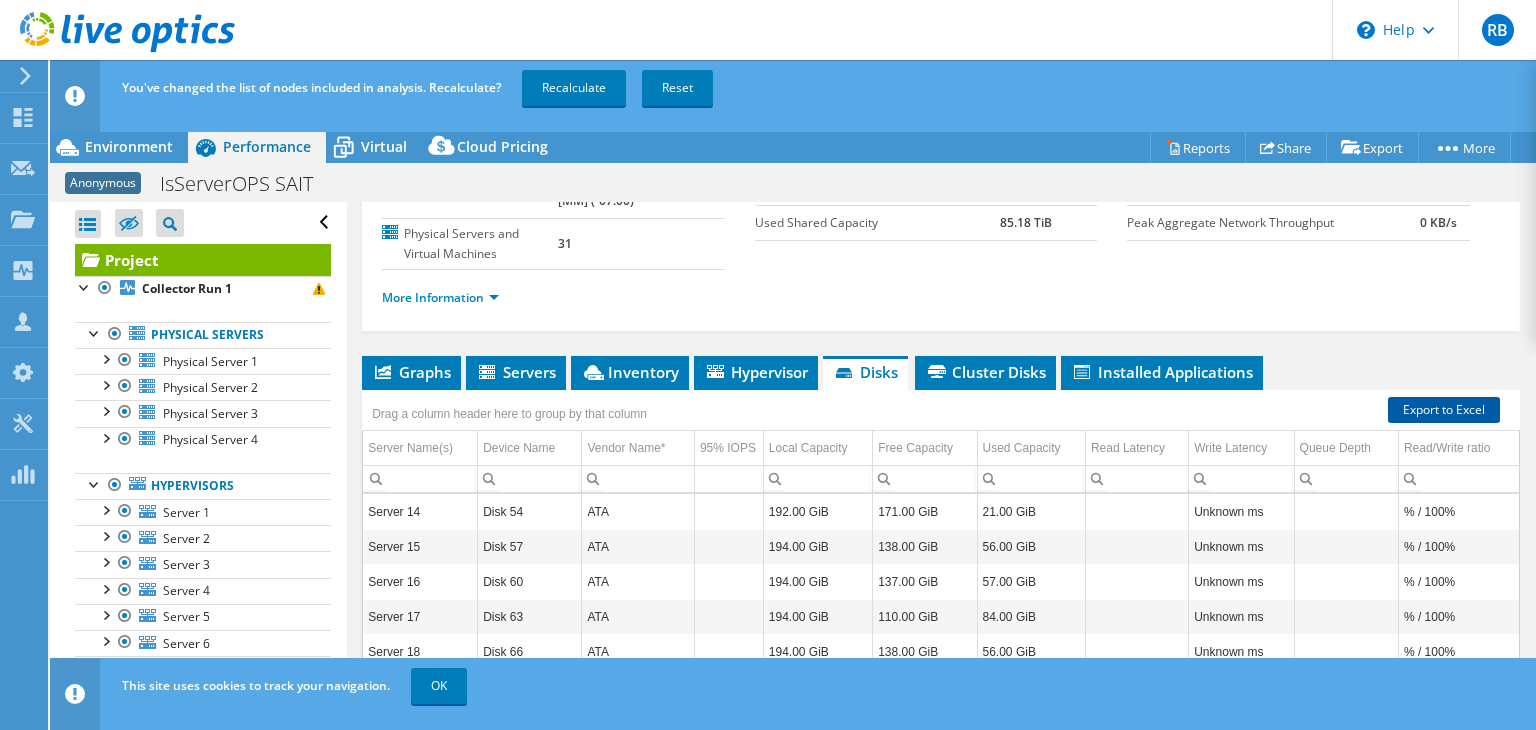 click on "Export to Excel" at bounding box center [1444, 410] 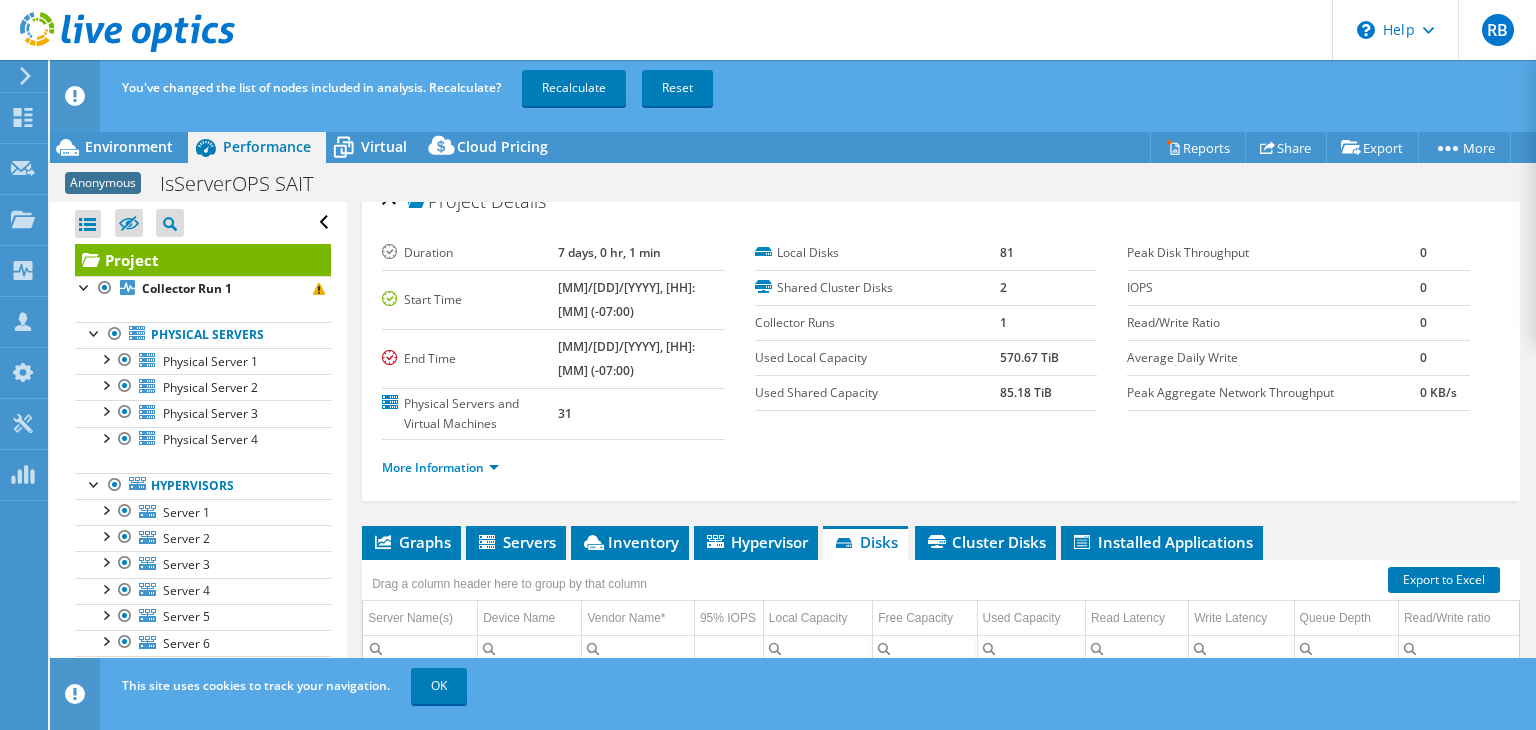 scroll, scrollTop: 0, scrollLeft: 0, axis: both 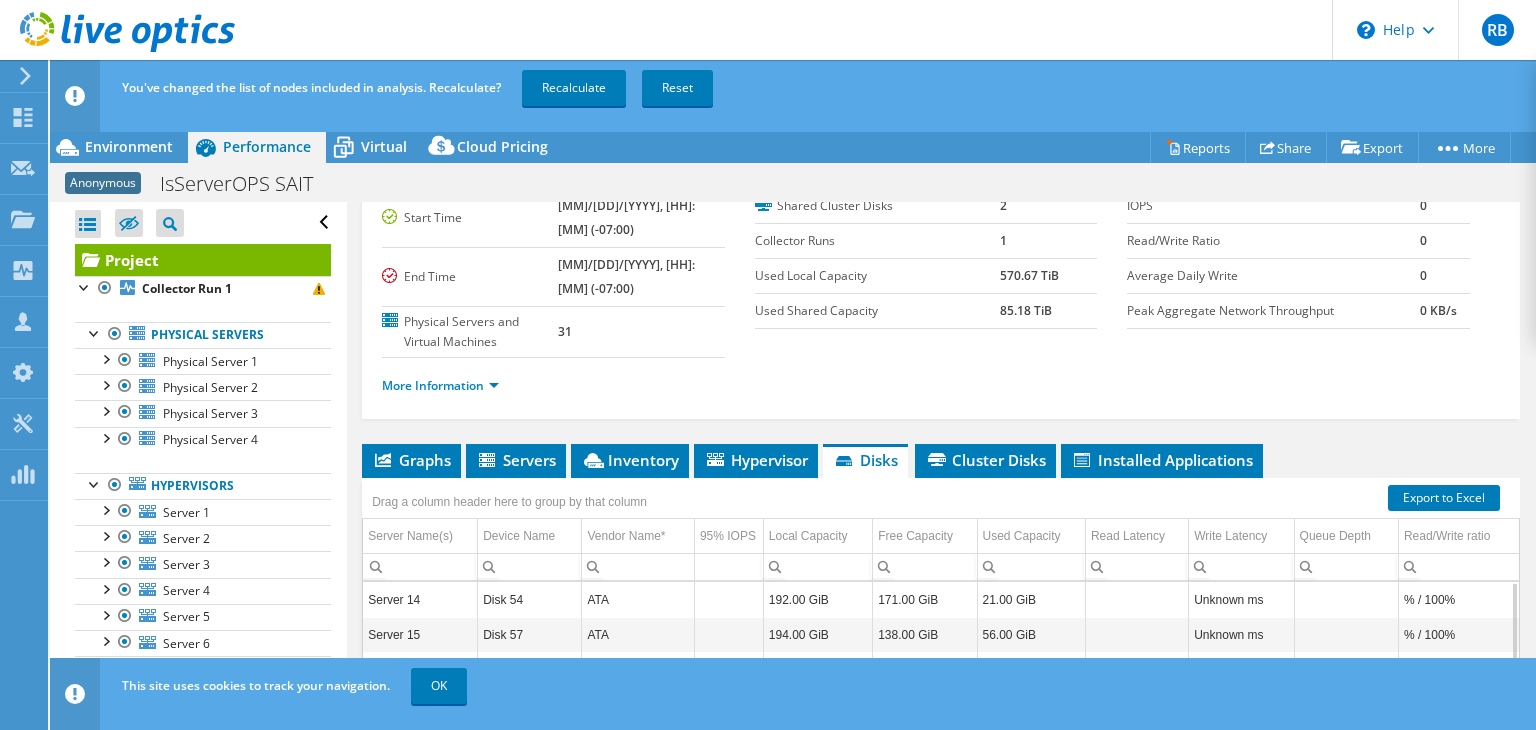 drag, startPoint x: 987, startPoint y: 274, endPoint x: 1026, endPoint y: 269, distance: 39.319206 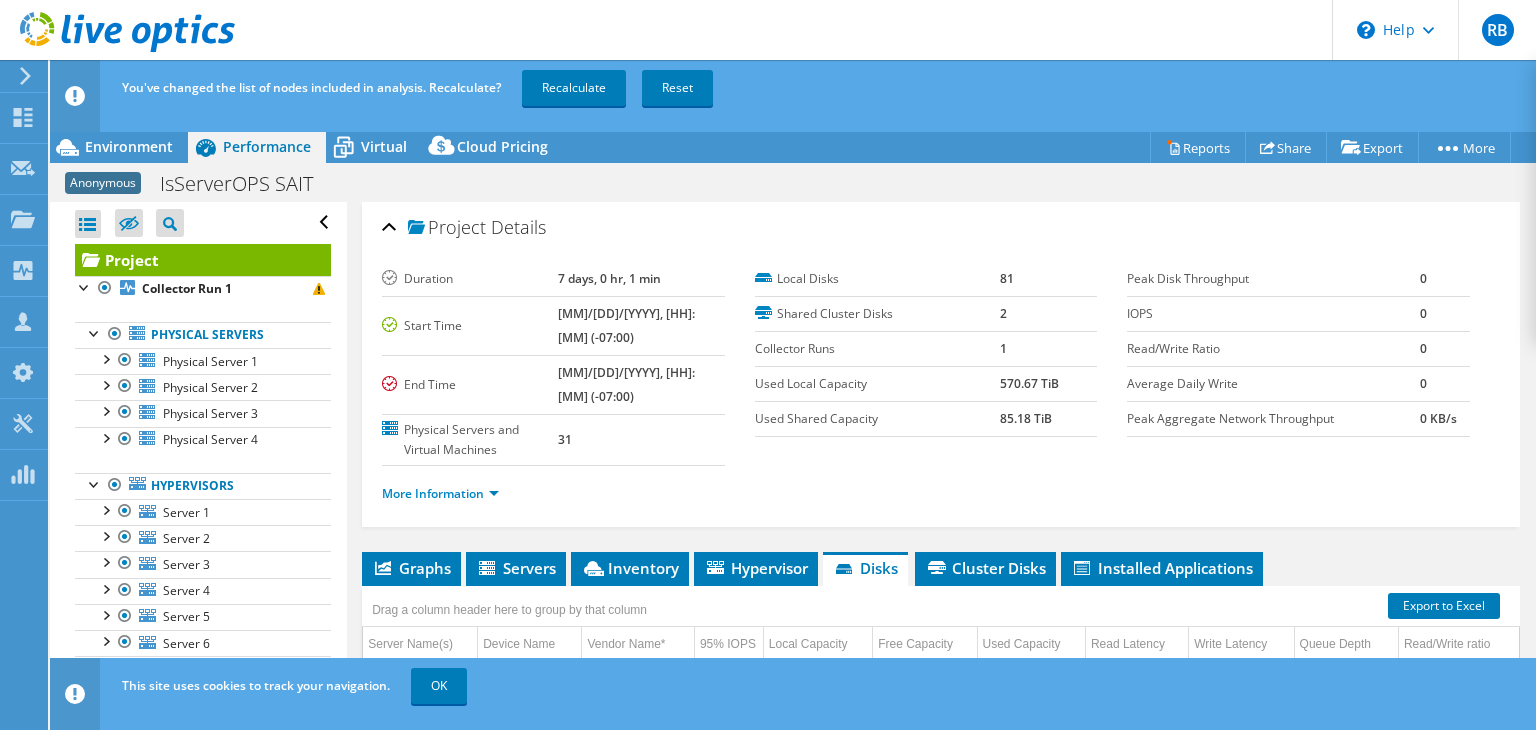 click on "Project
Details" at bounding box center (941, 228) 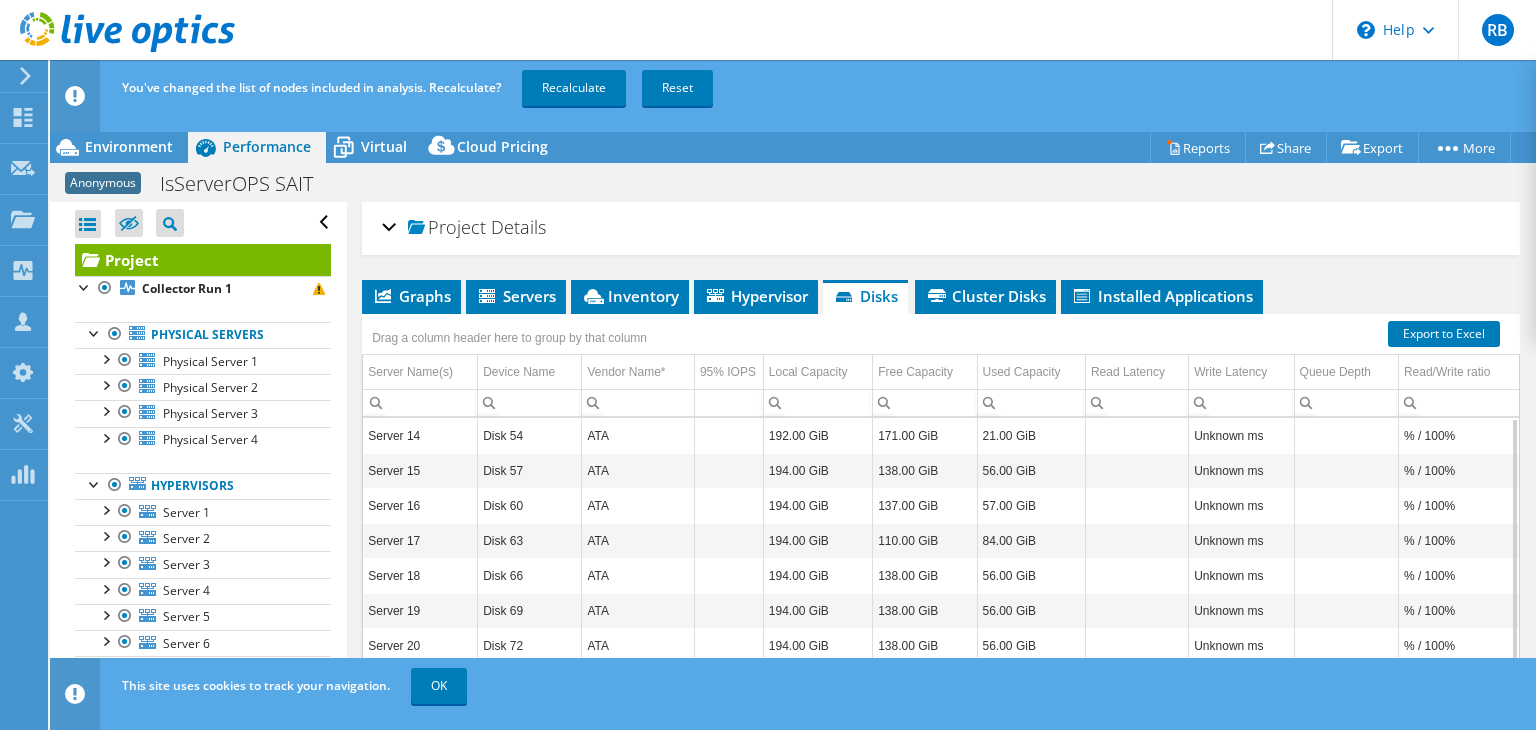 click on "Project
Details" at bounding box center (941, 228) 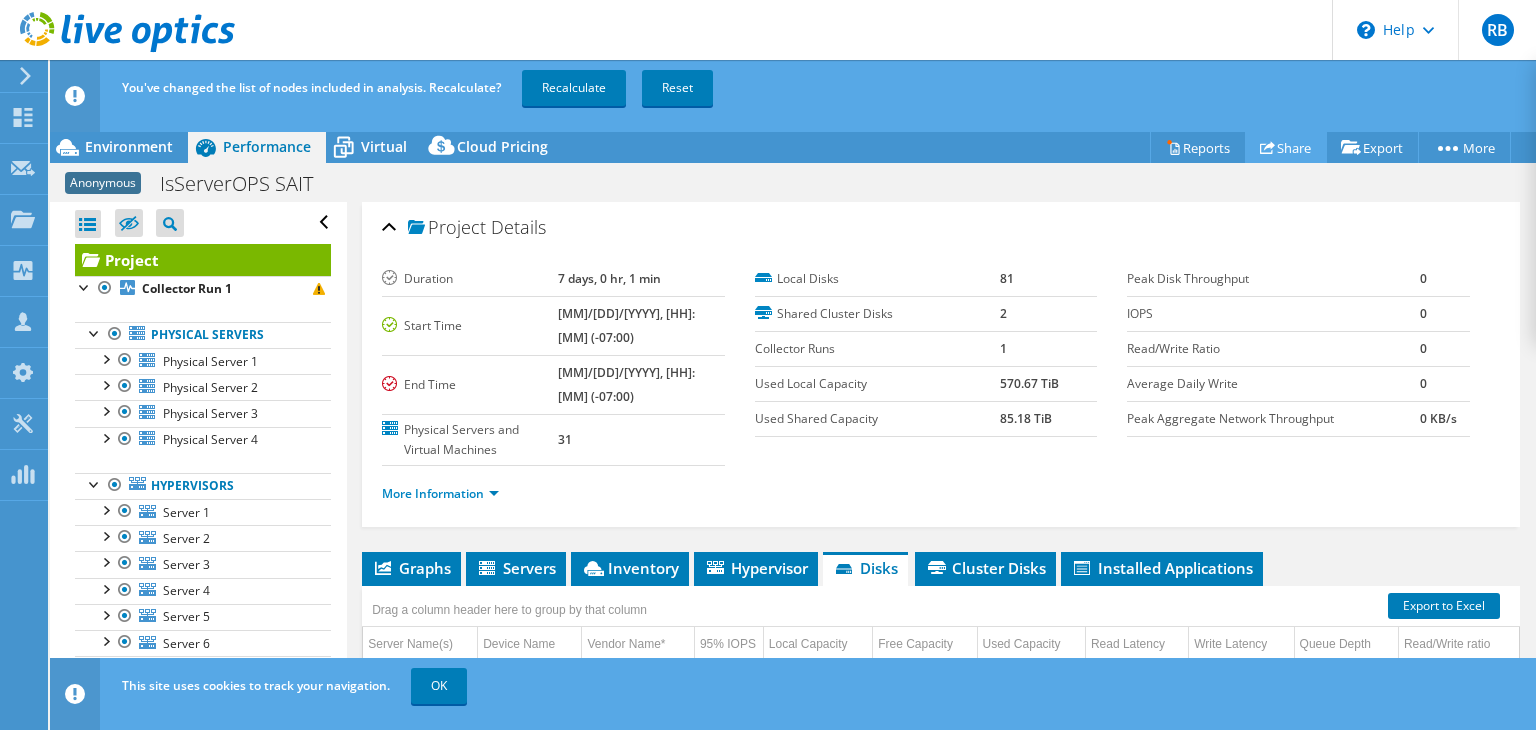 click on "Share" at bounding box center (1286, 147) 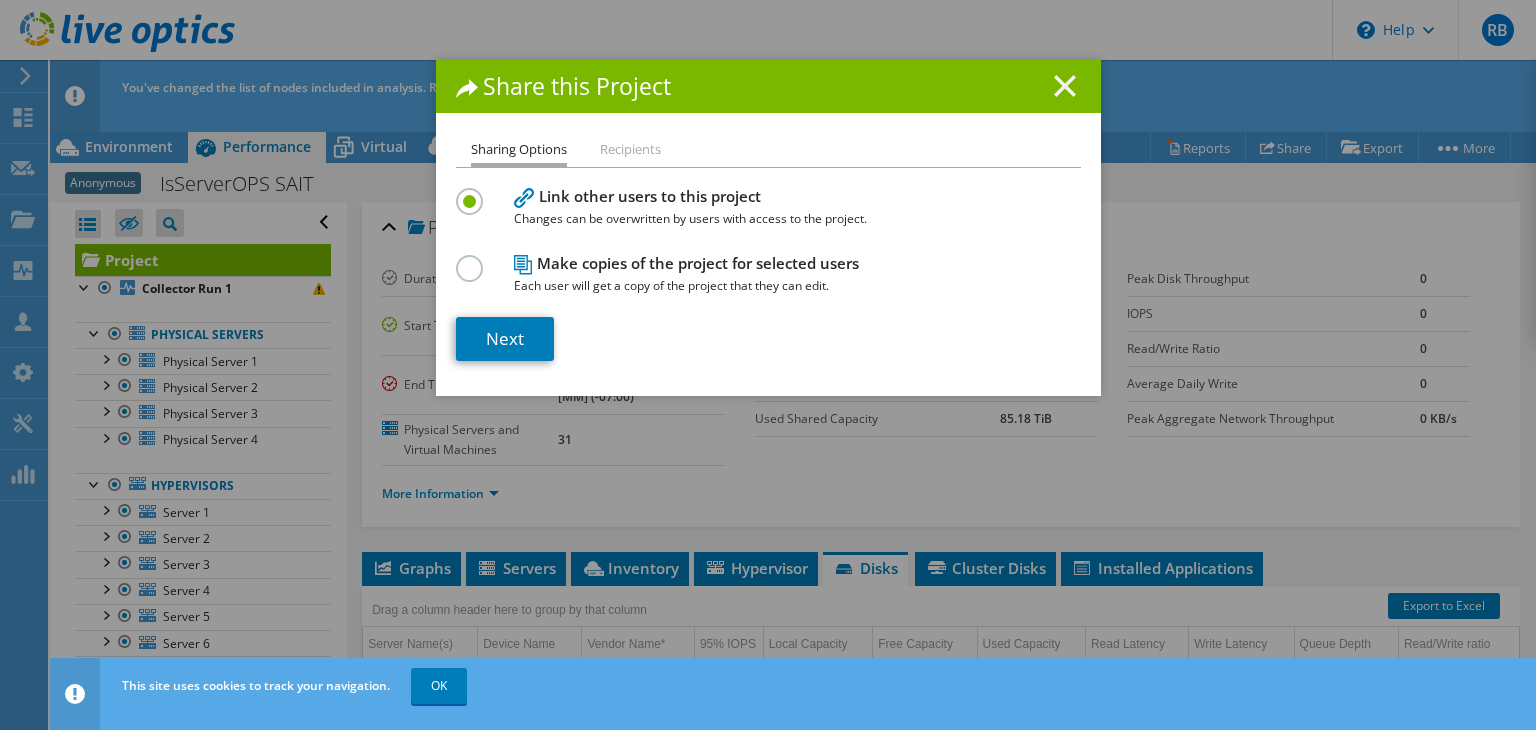 click 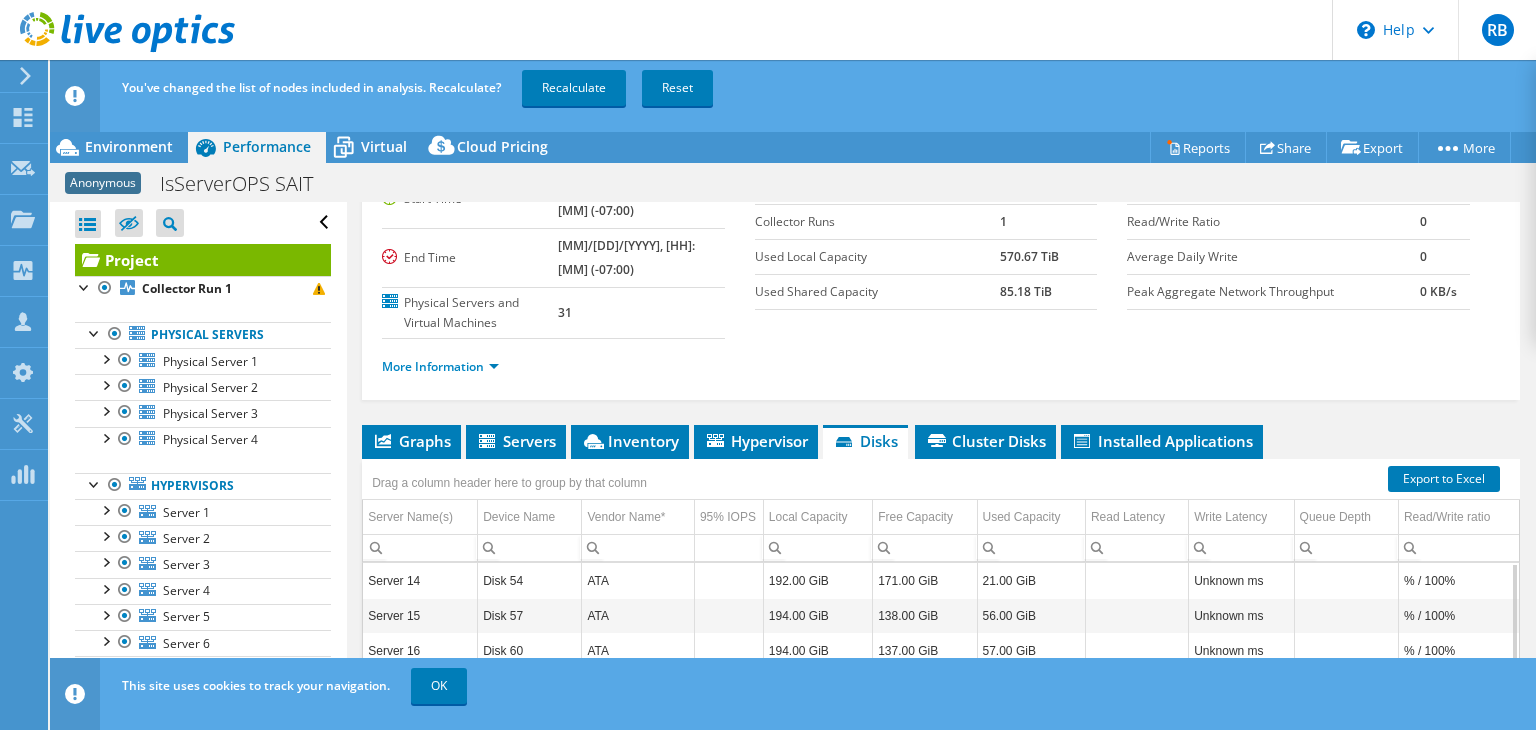 scroll, scrollTop: 0, scrollLeft: 0, axis: both 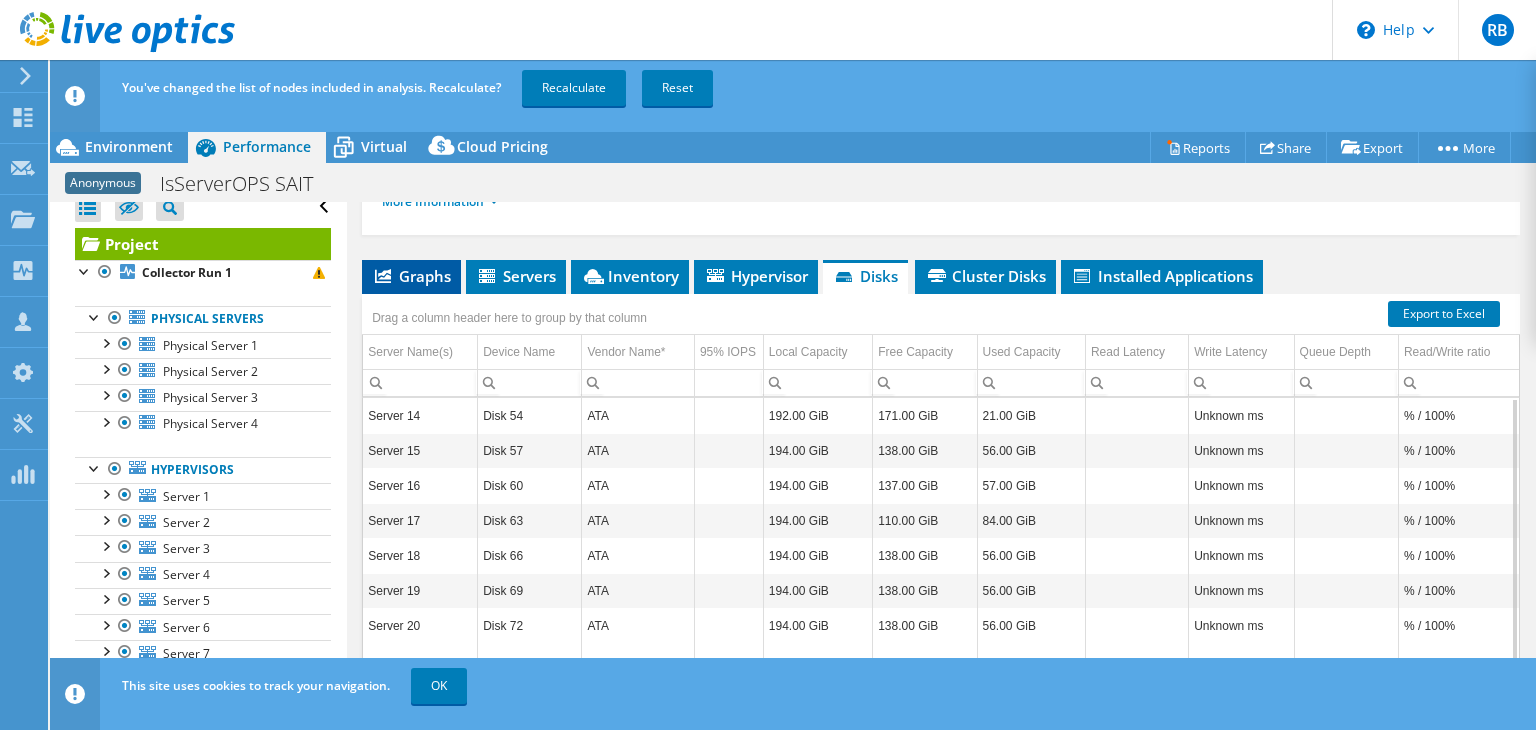 click on "Graphs" at bounding box center (411, 277) 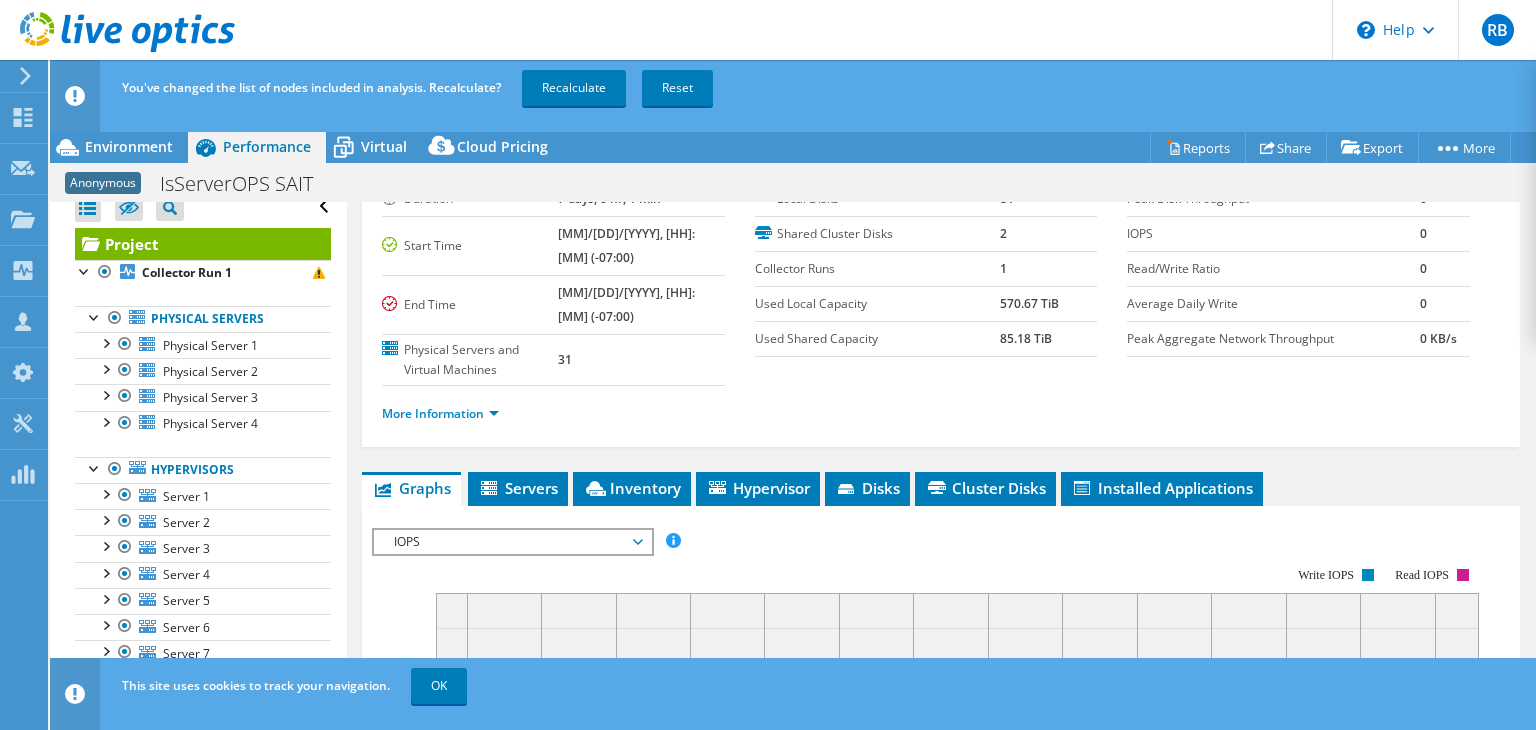 scroll, scrollTop: 82, scrollLeft: 0, axis: vertical 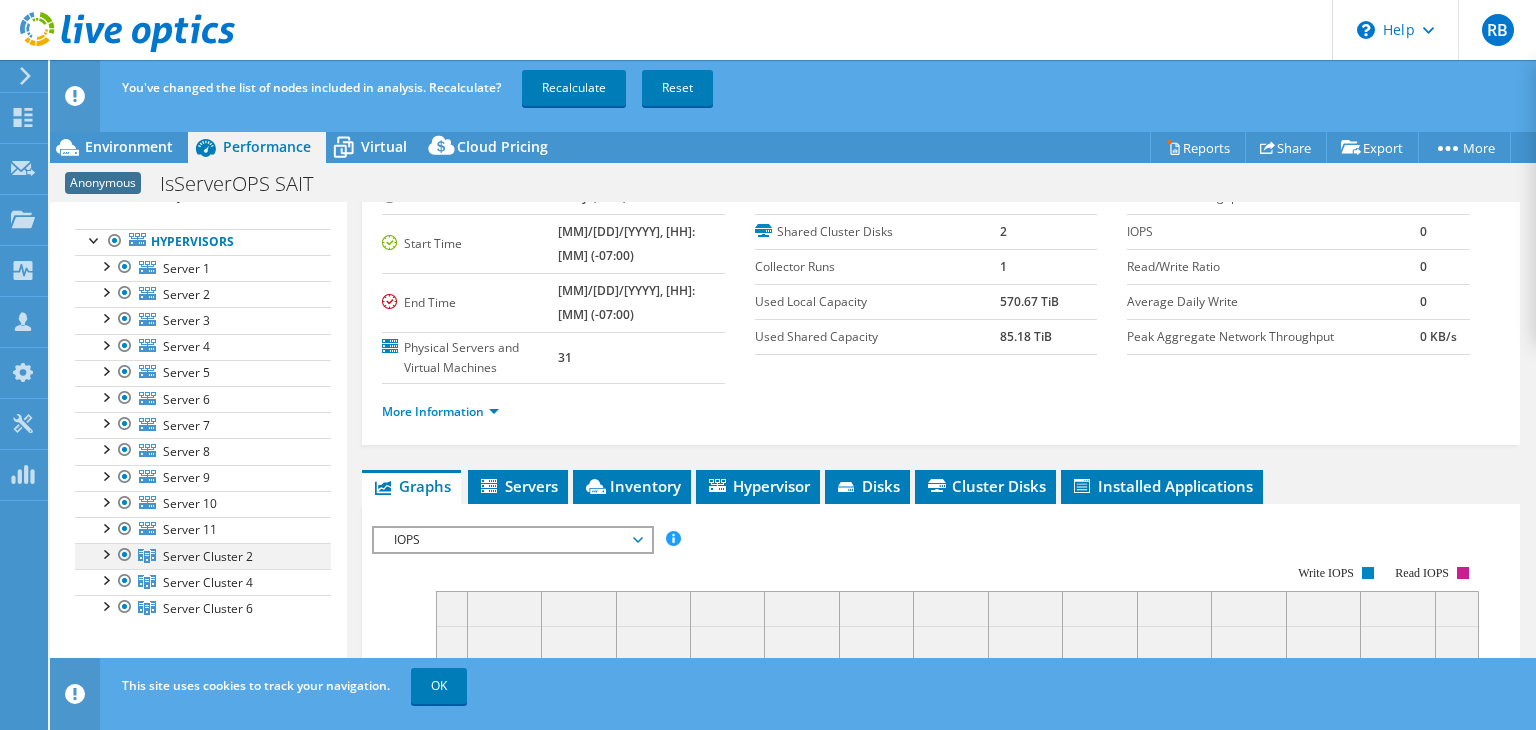 click at bounding box center (105, 553) 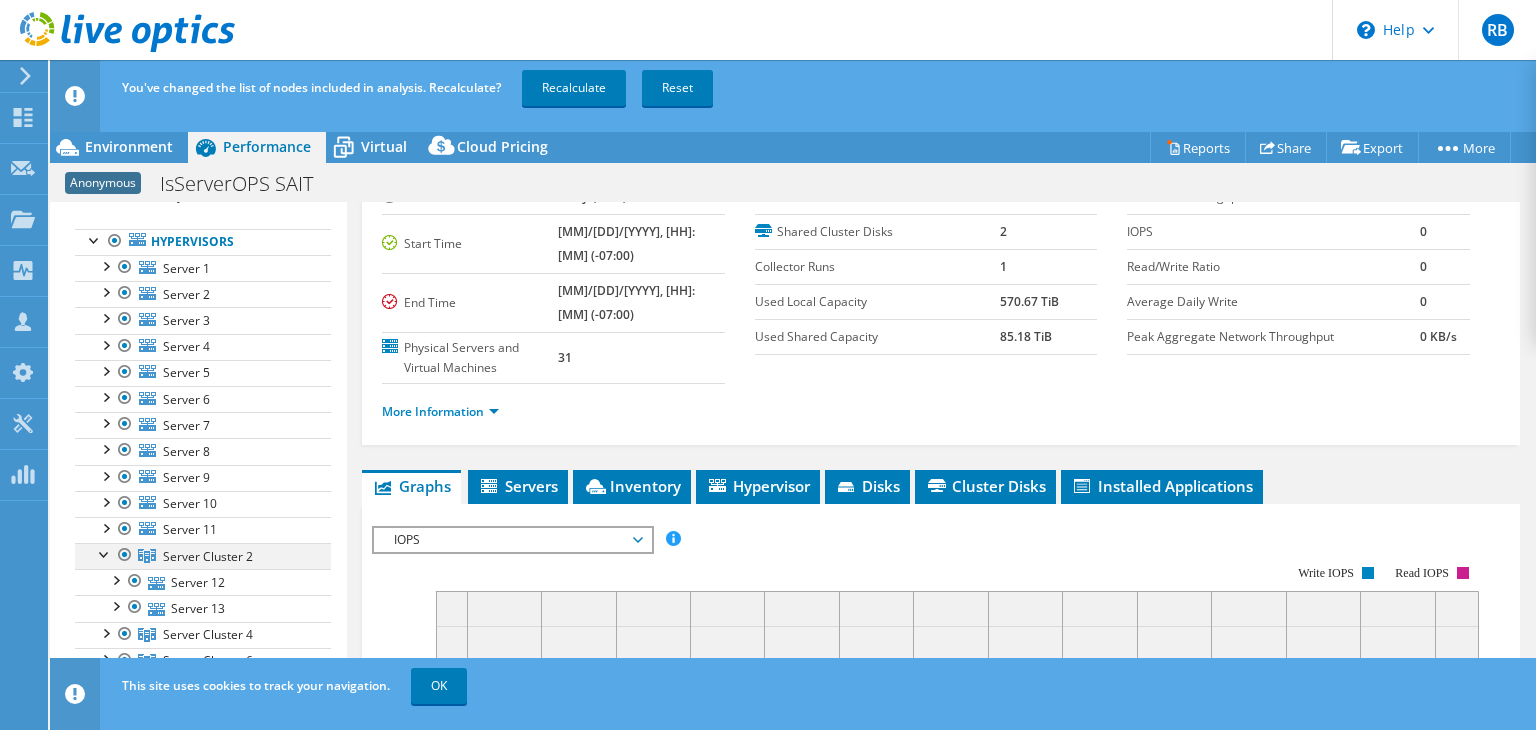 click at bounding box center [105, 553] 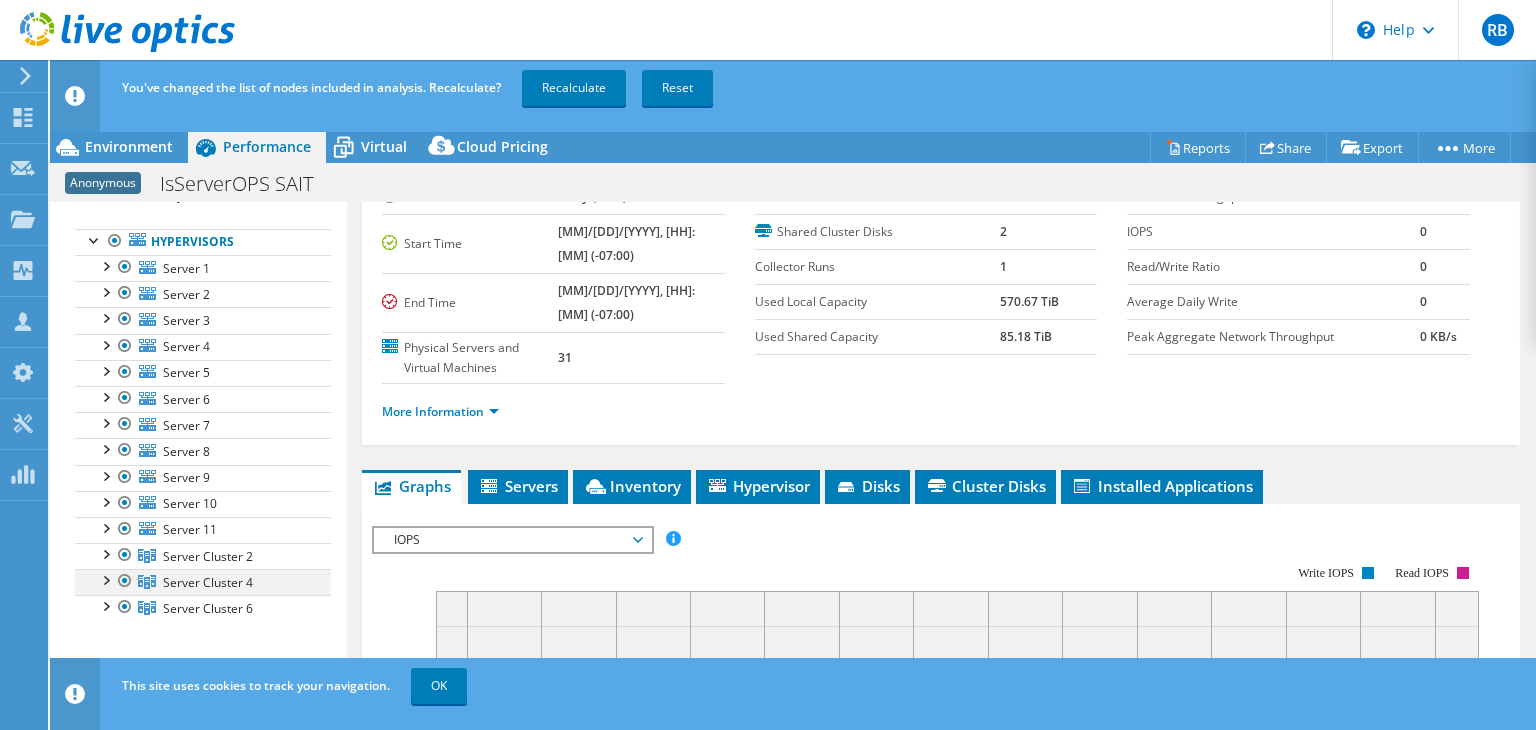 click at bounding box center [105, 579] 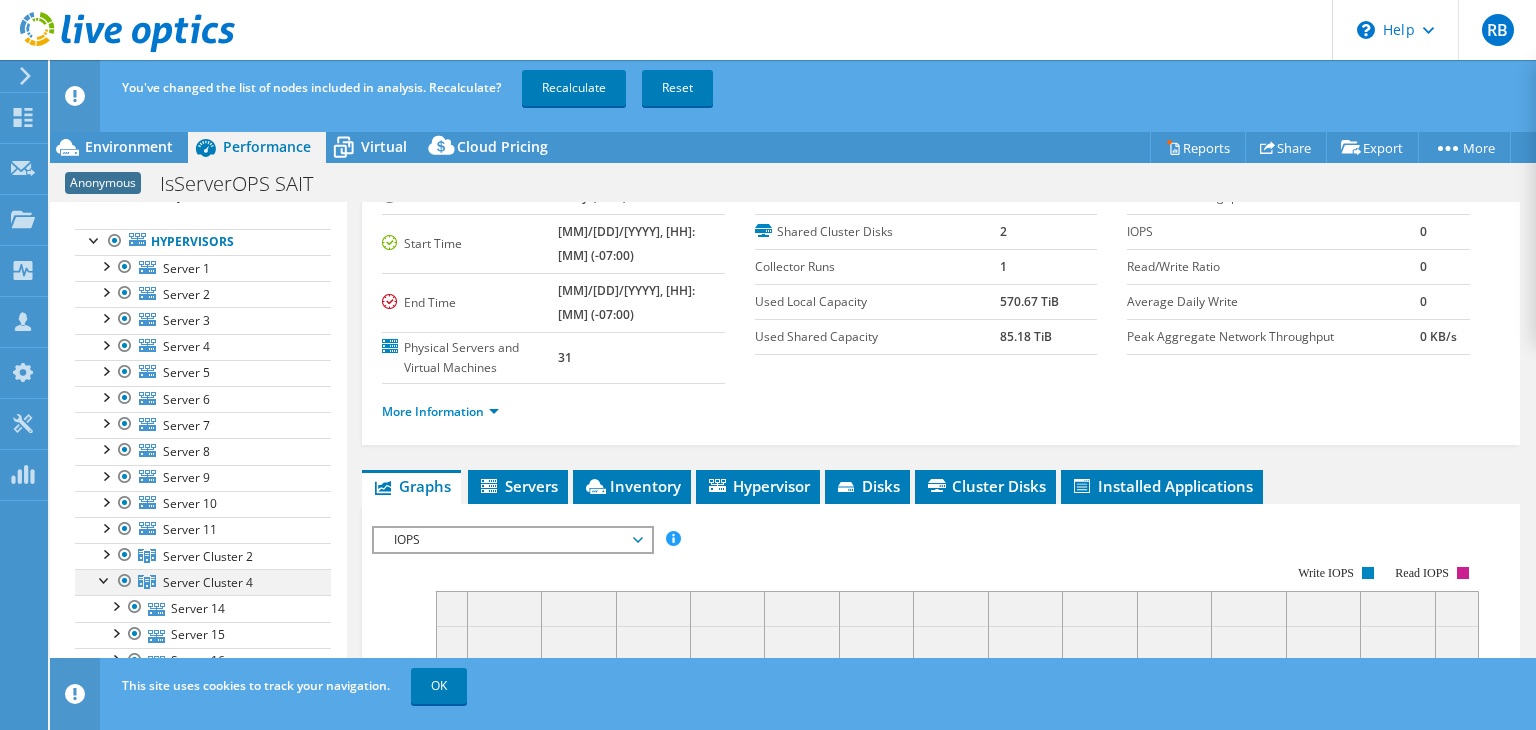 click at bounding box center (105, 579) 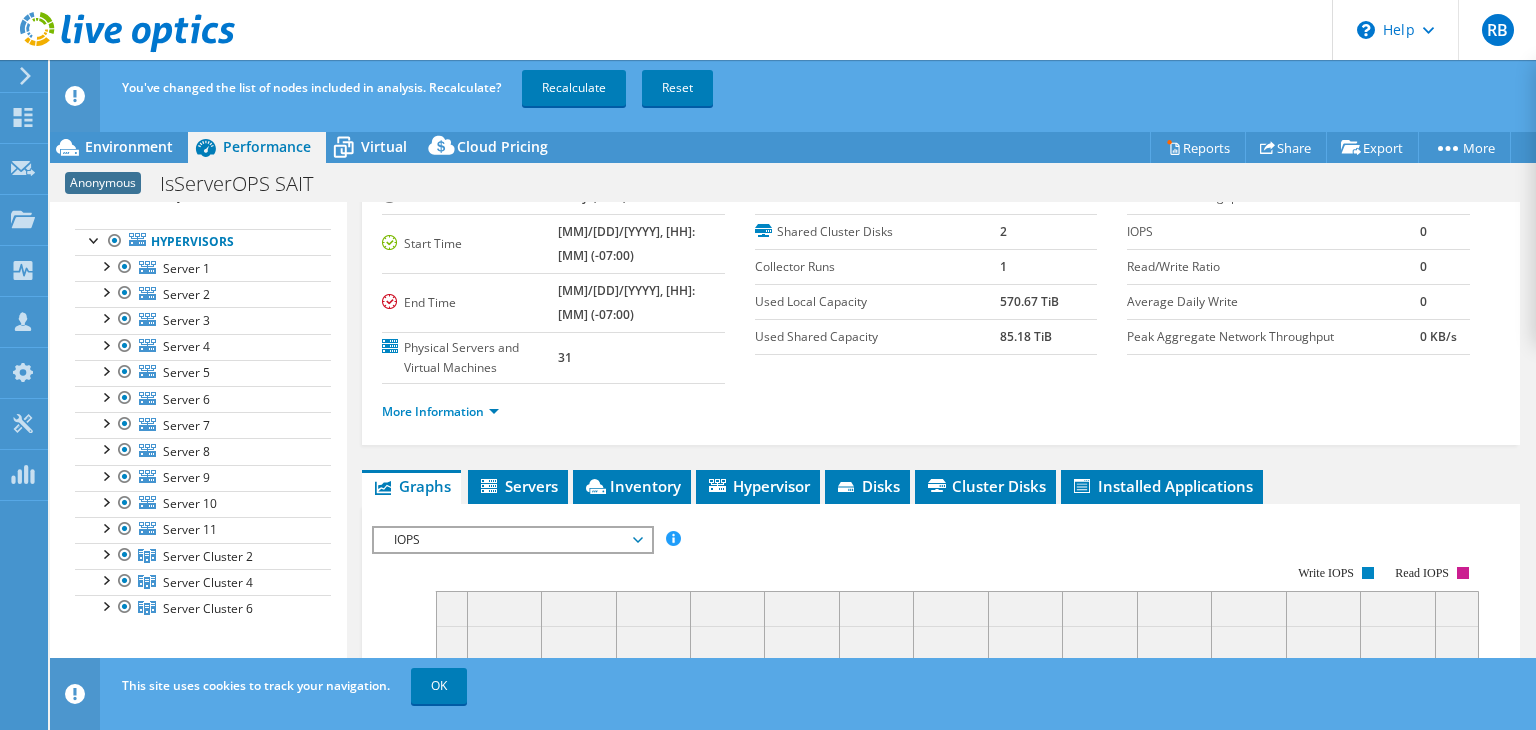 scroll, scrollTop: 244, scrollLeft: 0, axis: vertical 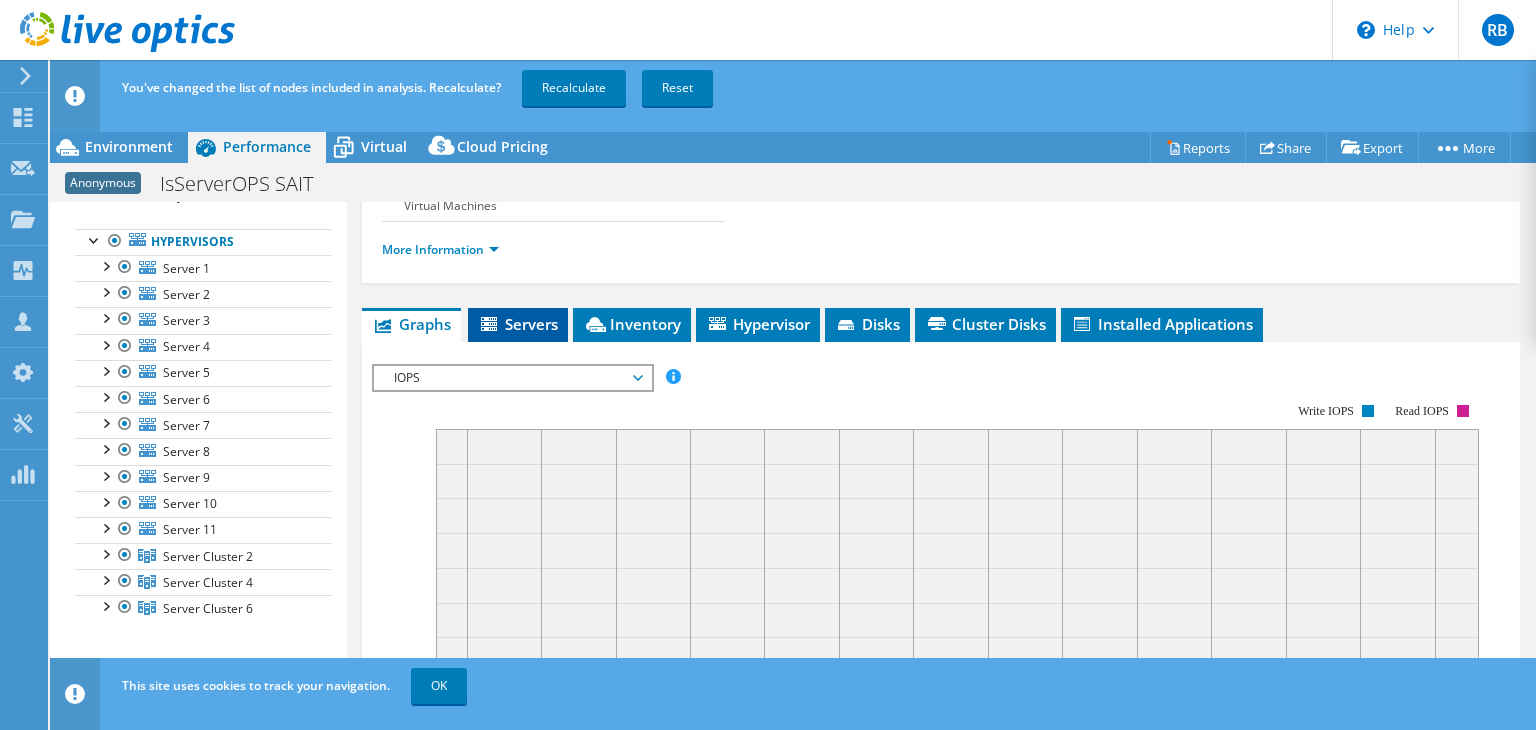 click on "Servers" at bounding box center (518, 324) 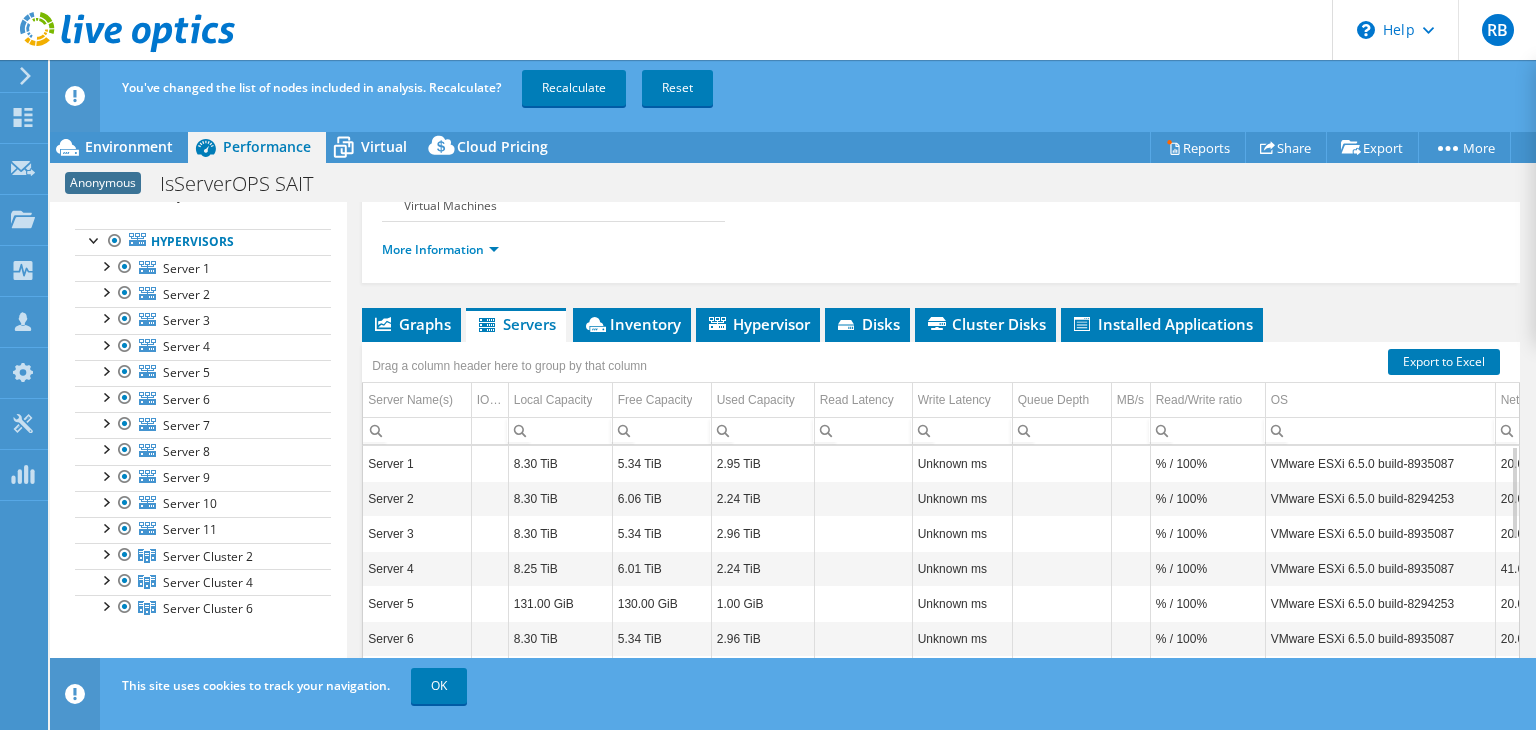 scroll, scrollTop: 154, scrollLeft: 0, axis: vertical 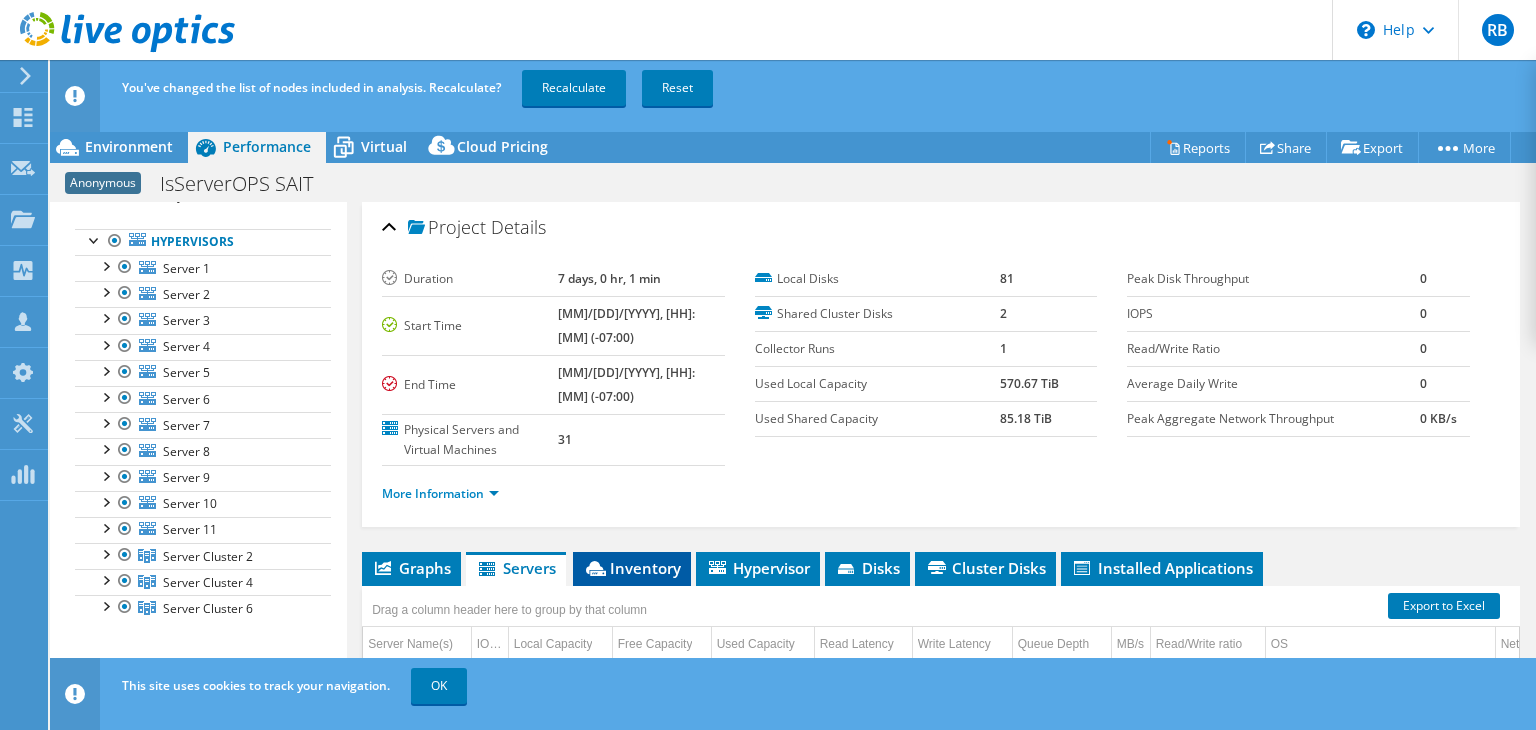 click on "Inventory" at bounding box center [632, 568] 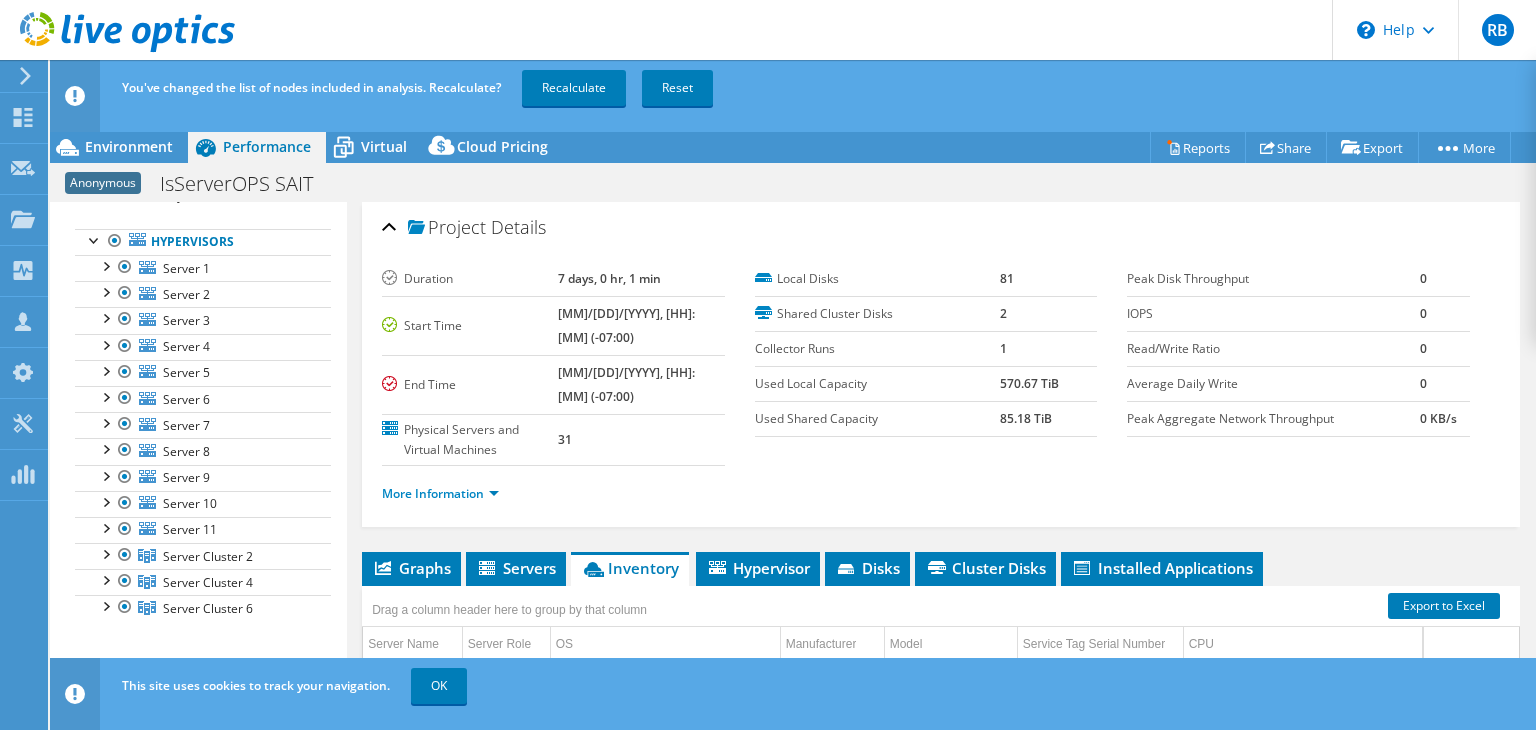 scroll, scrollTop: 323, scrollLeft: 0, axis: vertical 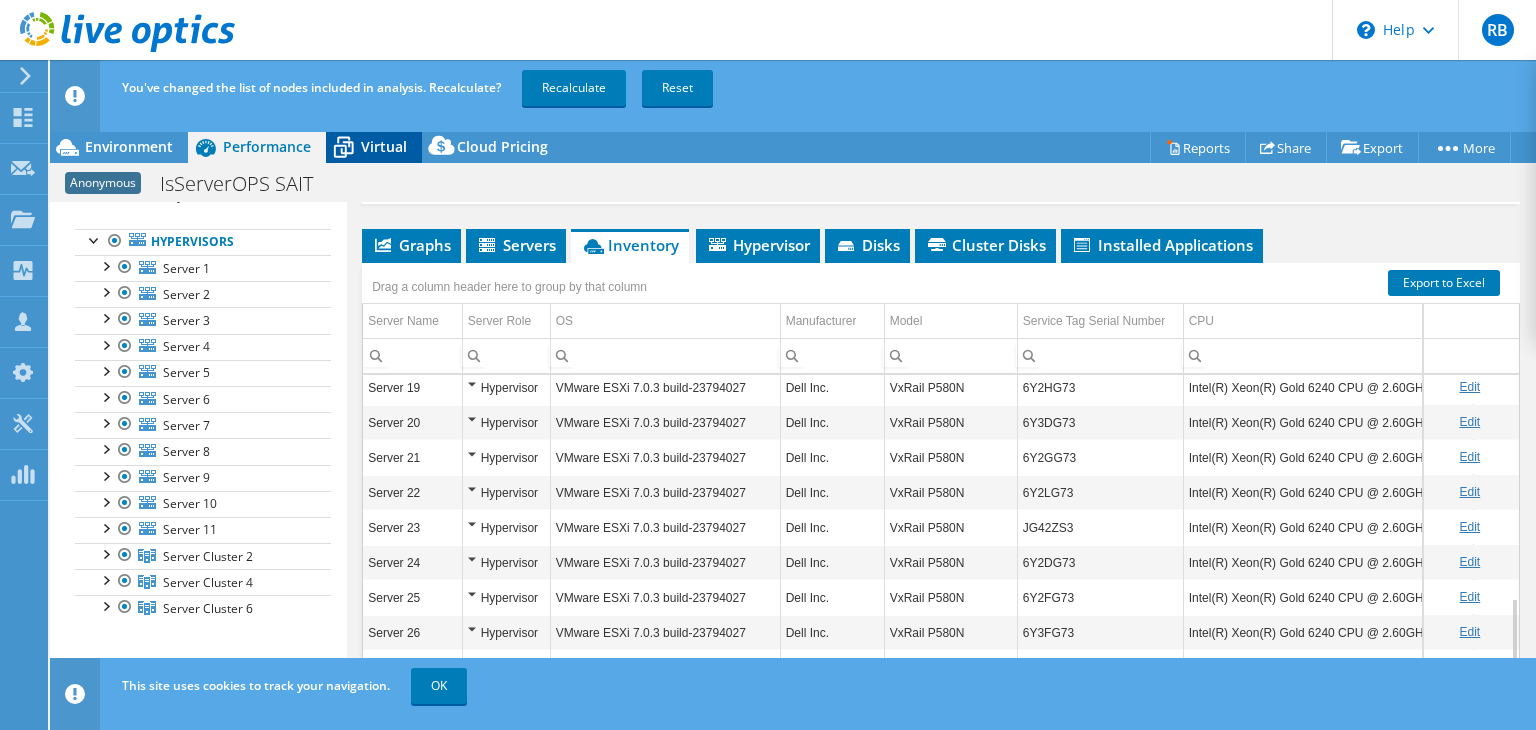 click on "Virtual" at bounding box center [384, 146] 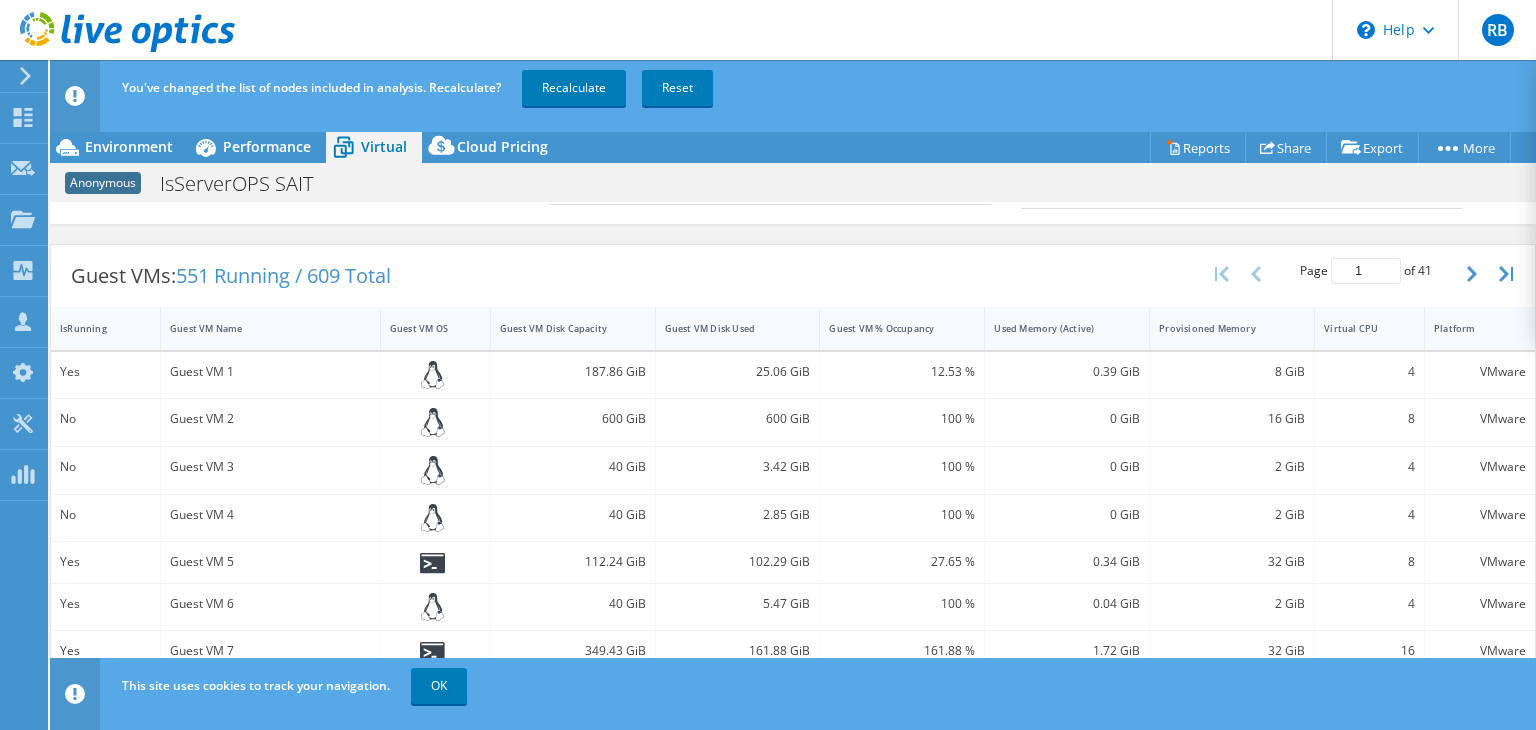 scroll, scrollTop: 634, scrollLeft: 0, axis: vertical 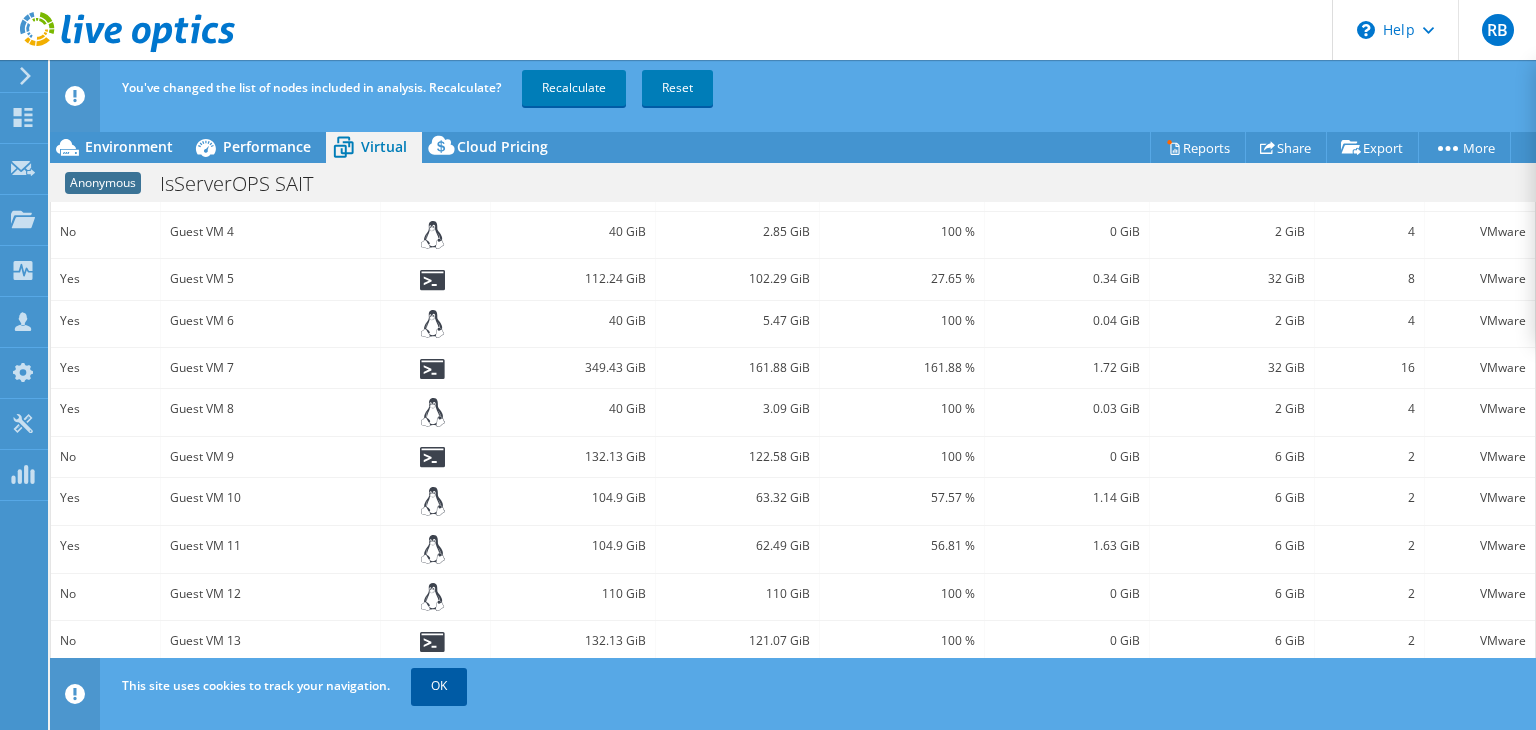 click on "OK" at bounding box center [439, 686] 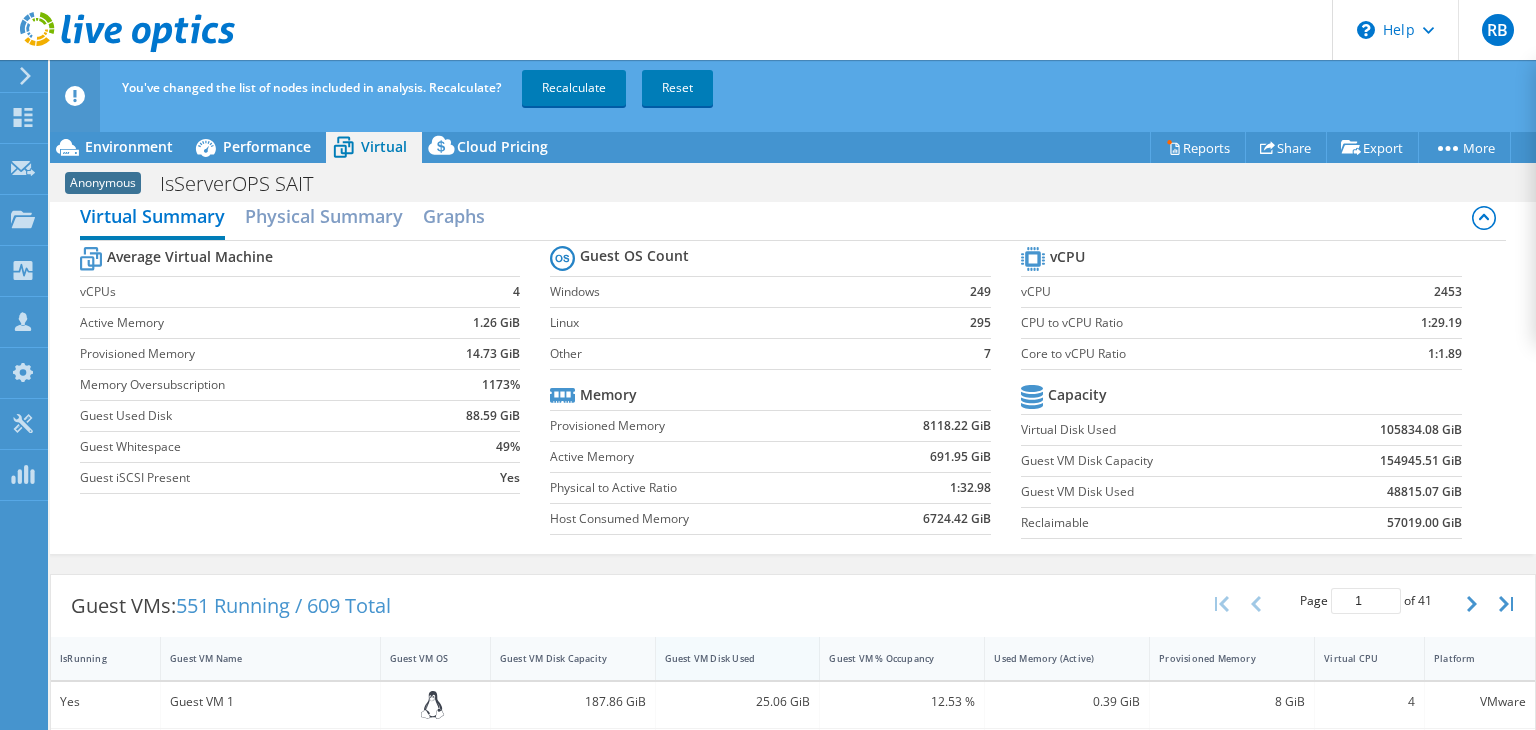 scroll, scrollTop: 0, scrollLeft: 0, axis: both 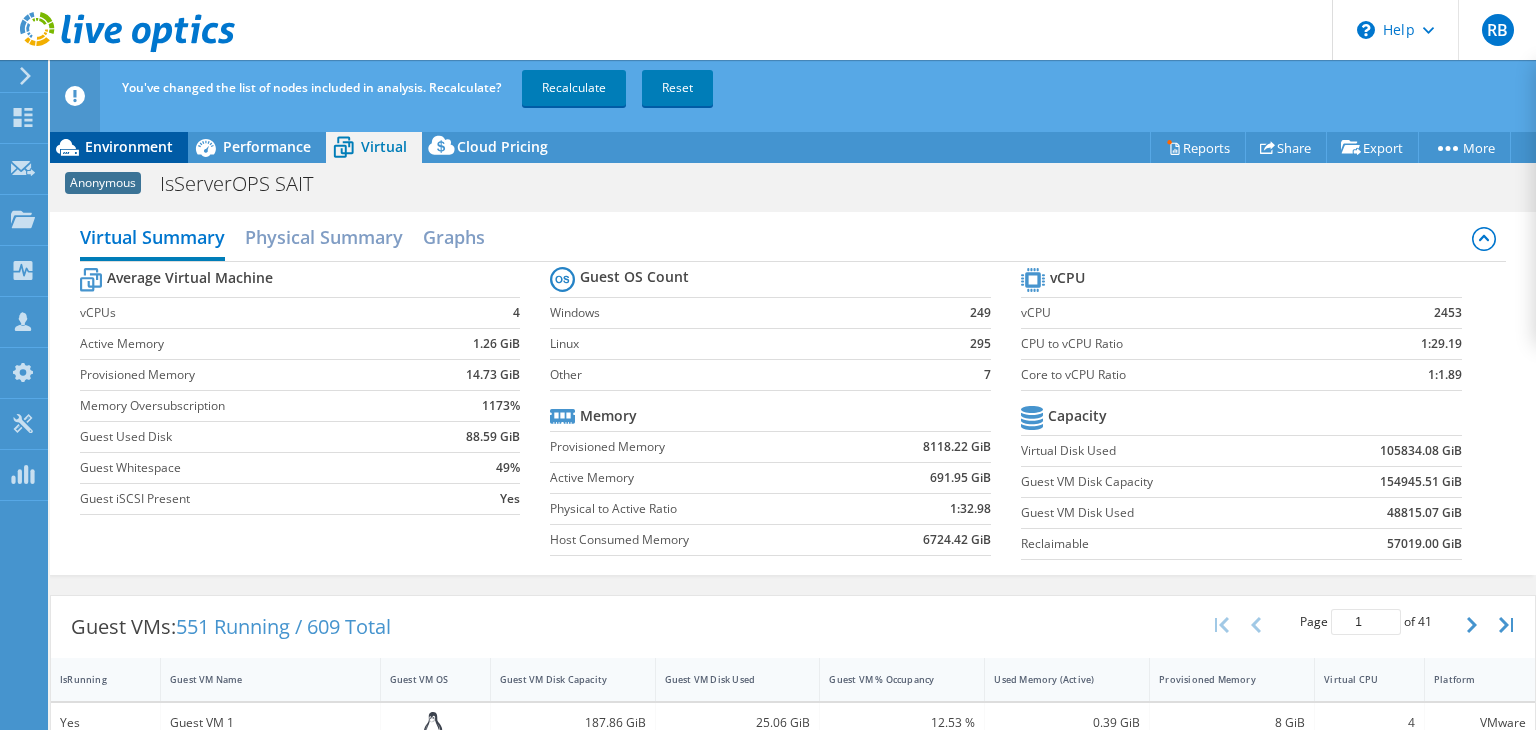 click on "Environment" at bounding box center [129, 146] 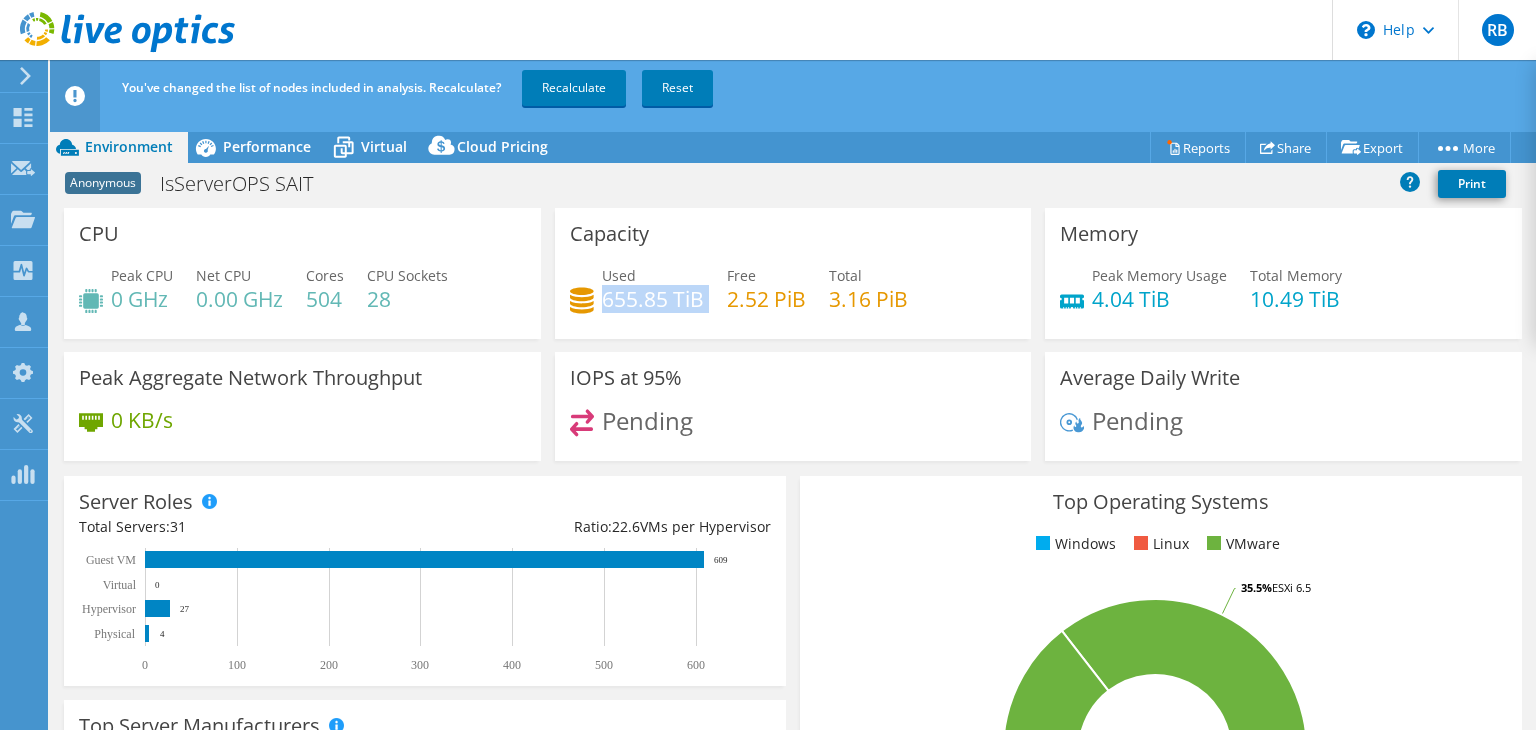 drag, startPoint x: 597, startPoint y: 298, endPoint x: 719, endPoint y: 312, distance: 122.80065 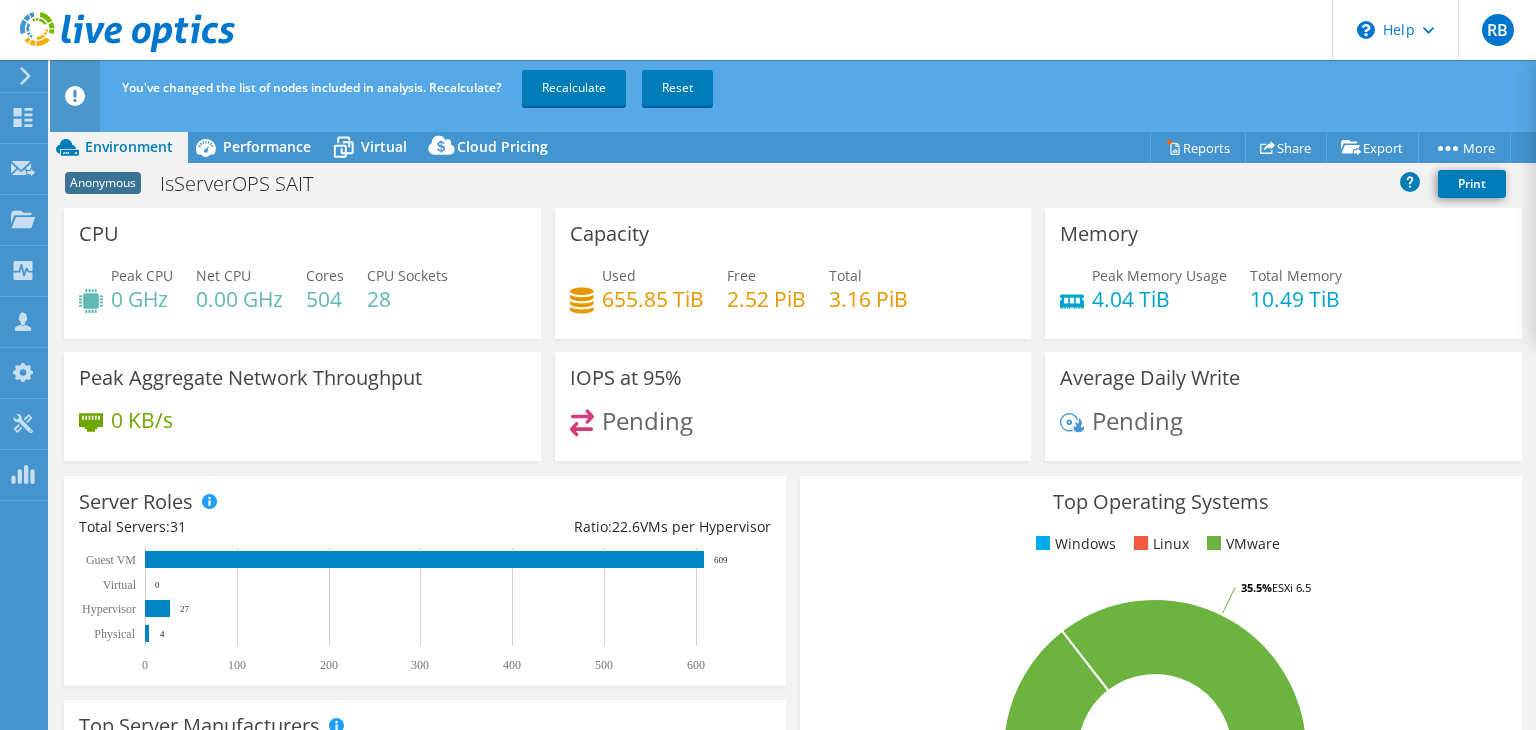 click on "Used
655.85 TiB
Free
2.52 PiB
Total
3.16 PiB" at bounding box center [793, 297] 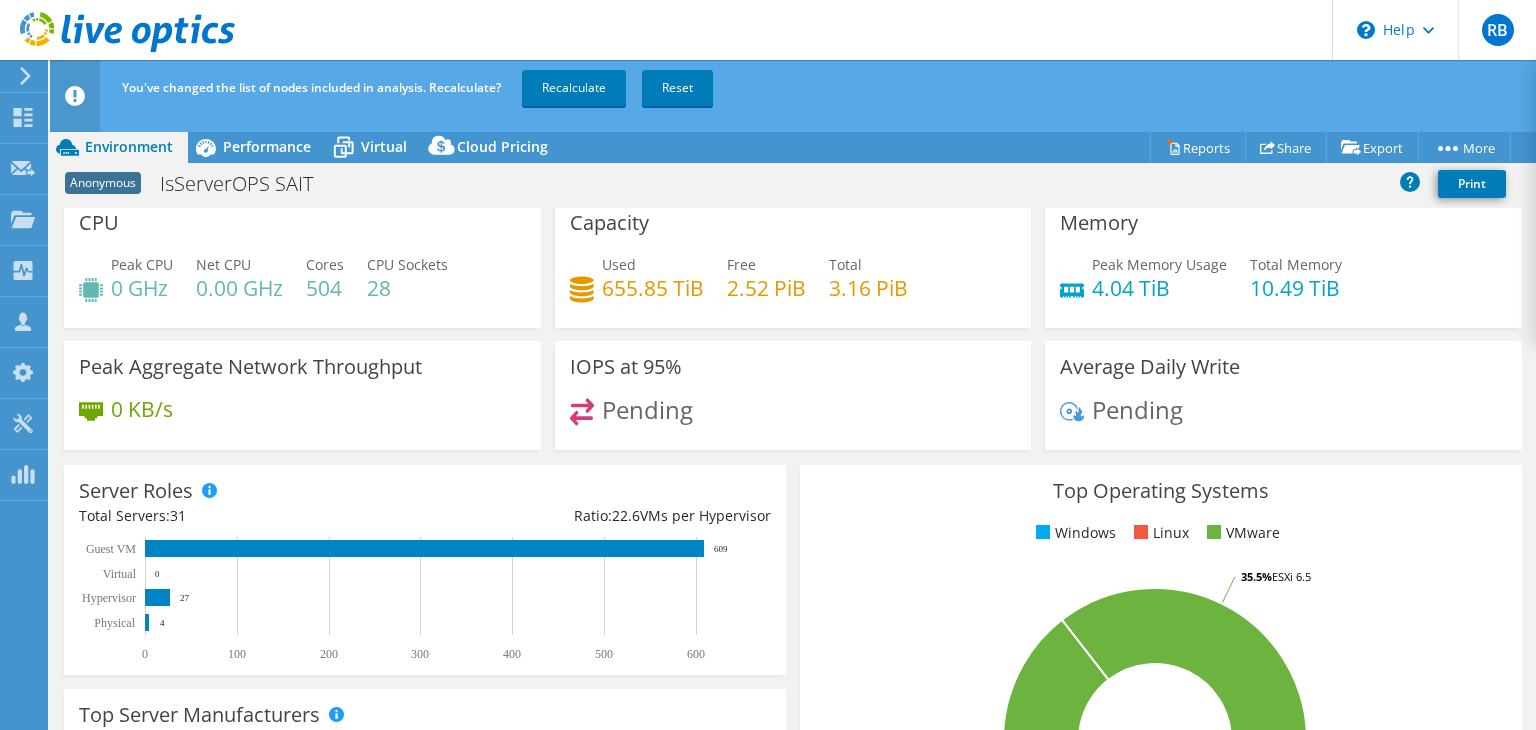 scroll, scrollTop: 0, scrollLeft: 0, axis: both 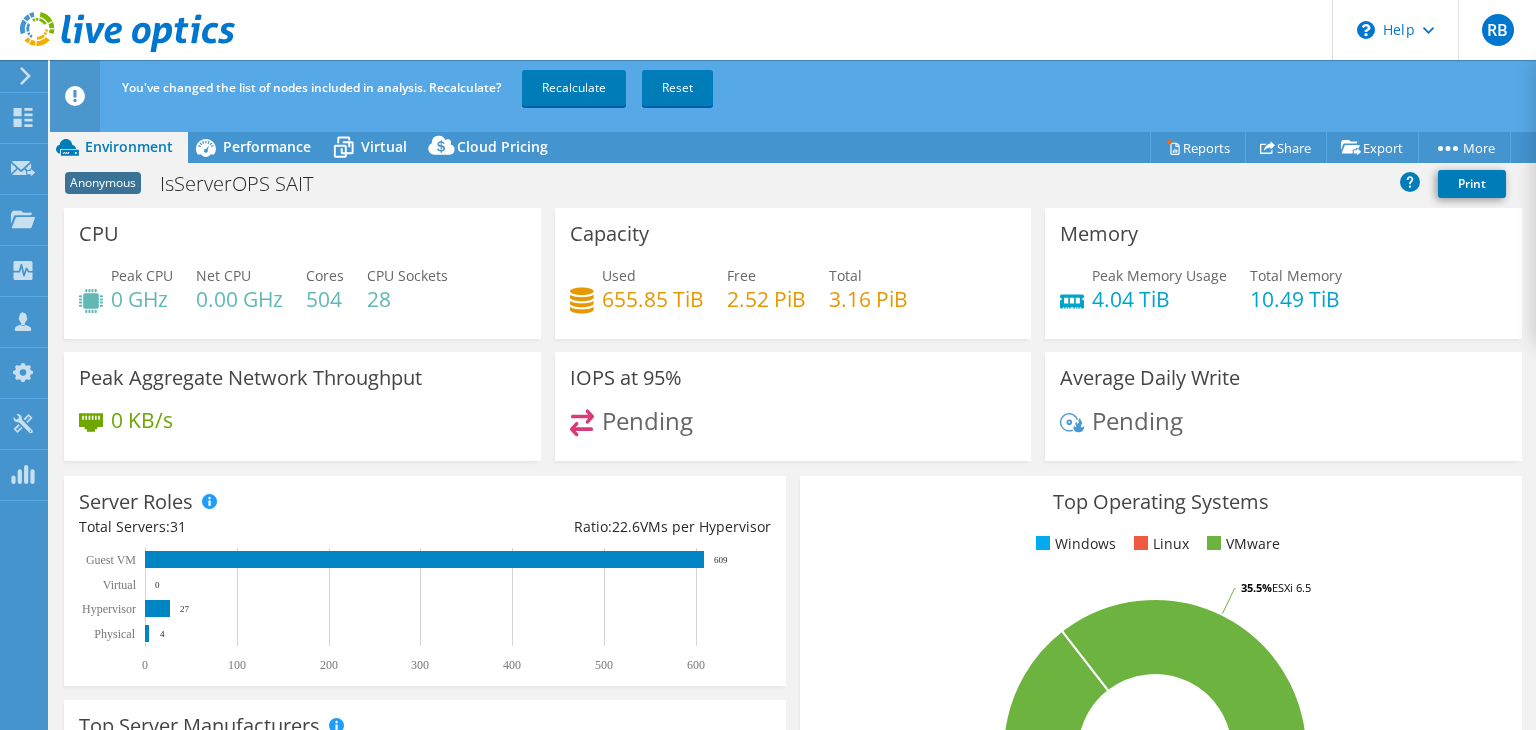 click on "CPU
Peak CPU
0 GHz
Net CPU
0.00 GHz
Cores
504
CPU Sockets
28" at bounding box center [302, 273] 